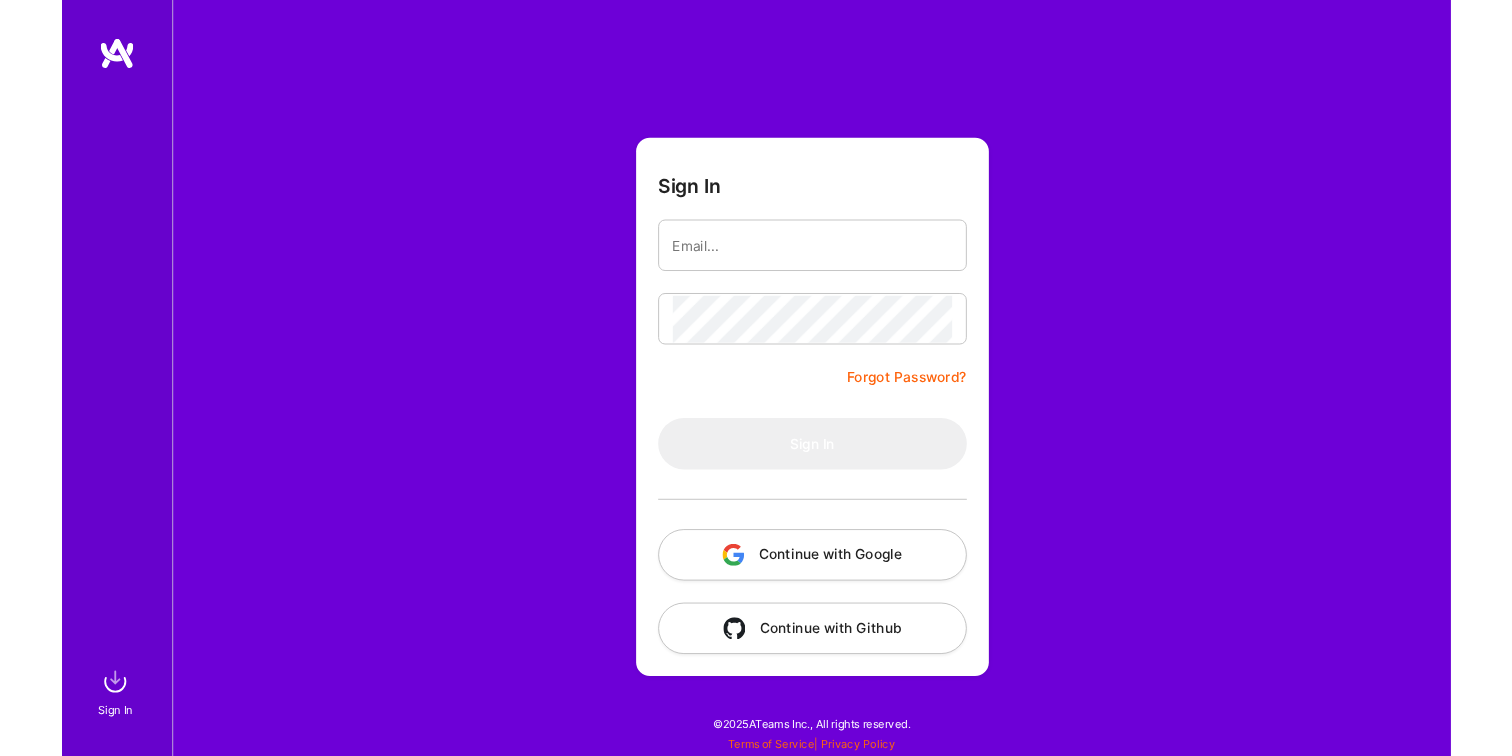 scroll, scrollTop: 0, scrollLeft: 0, axis: both 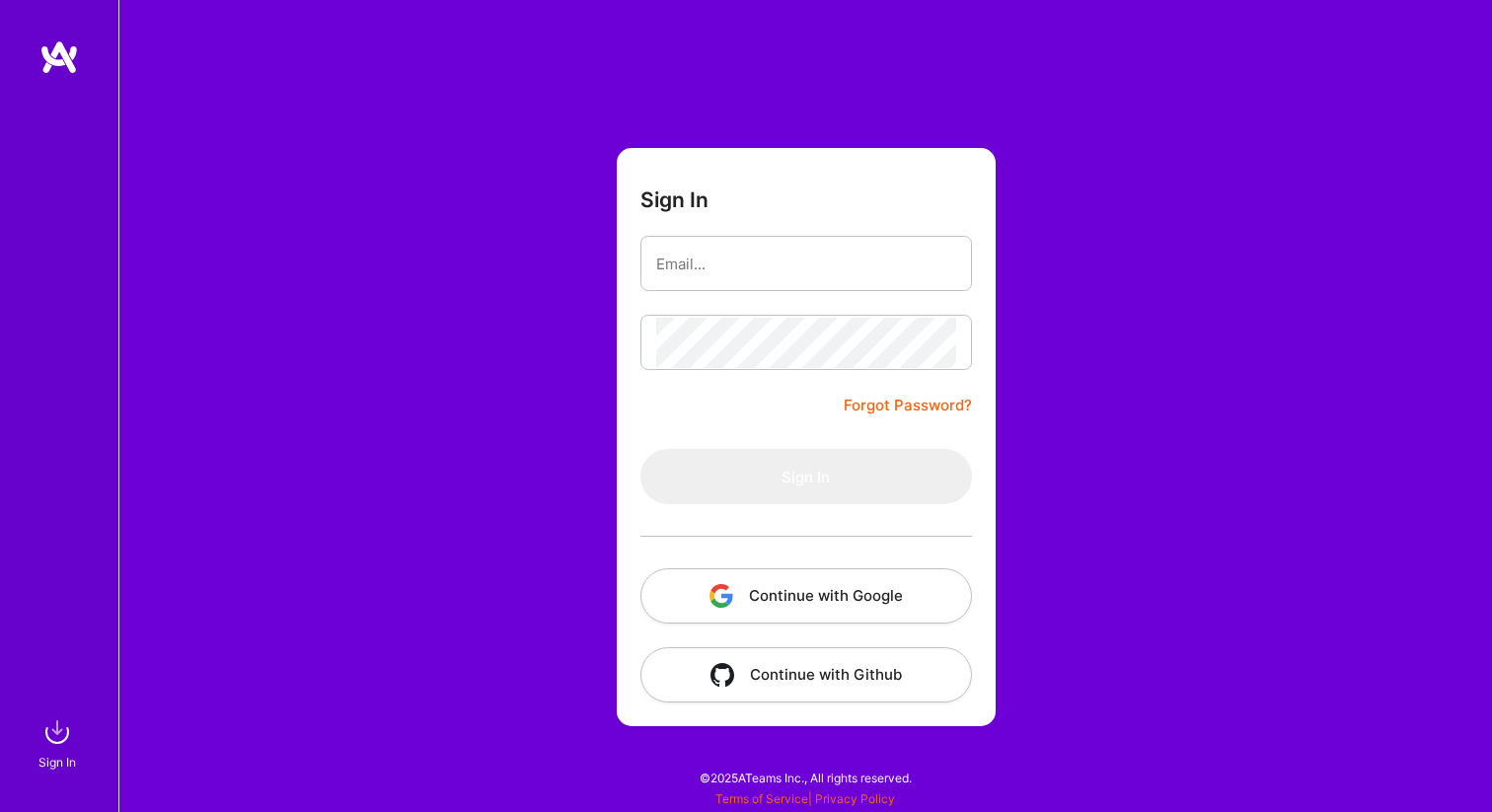 click at bounding box center (806, 536) 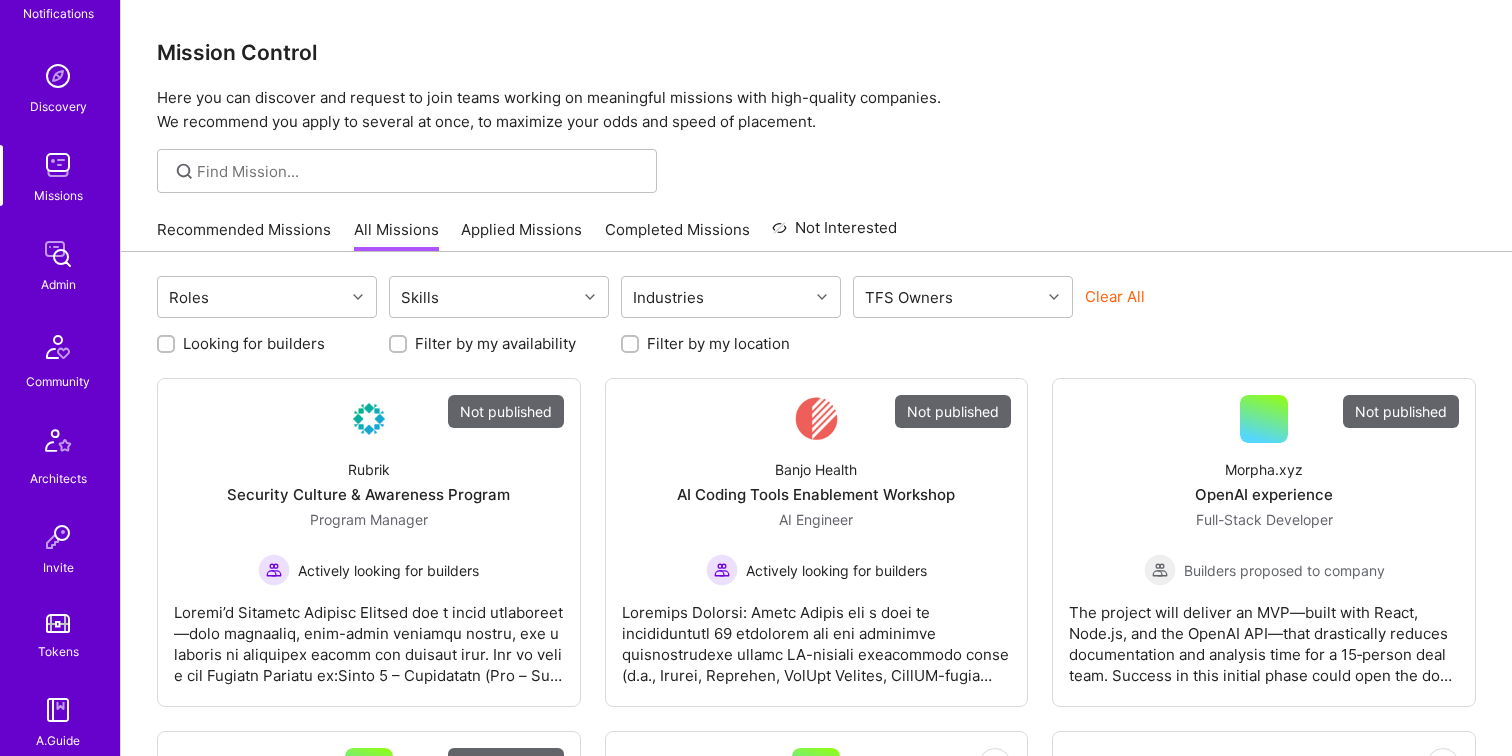 scroll, scrollTop: 588, scrollLeft: 0, axis: vertical 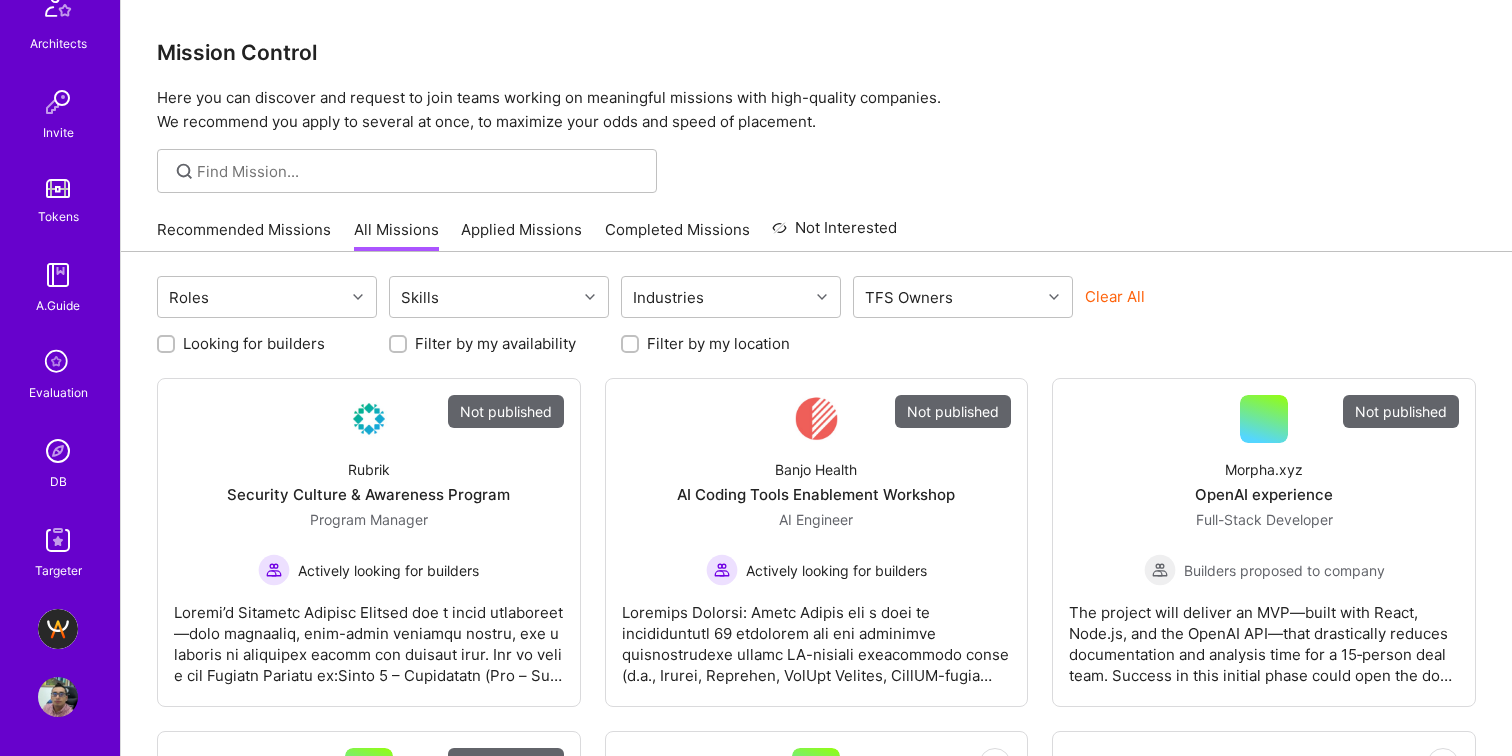 click at bounding box center (58, 363) 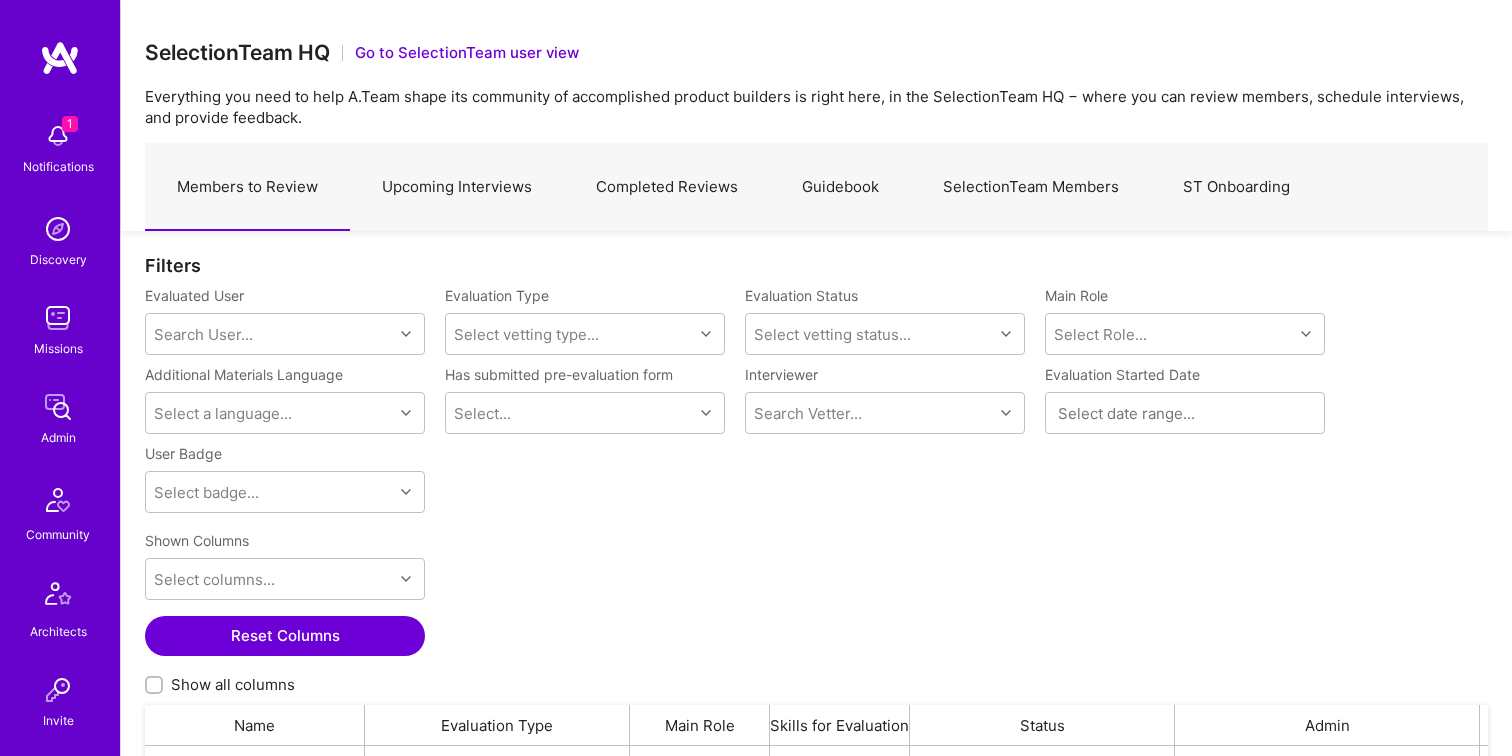 scroll, scrollTop: 1, scrollLeft: 1, axis: both 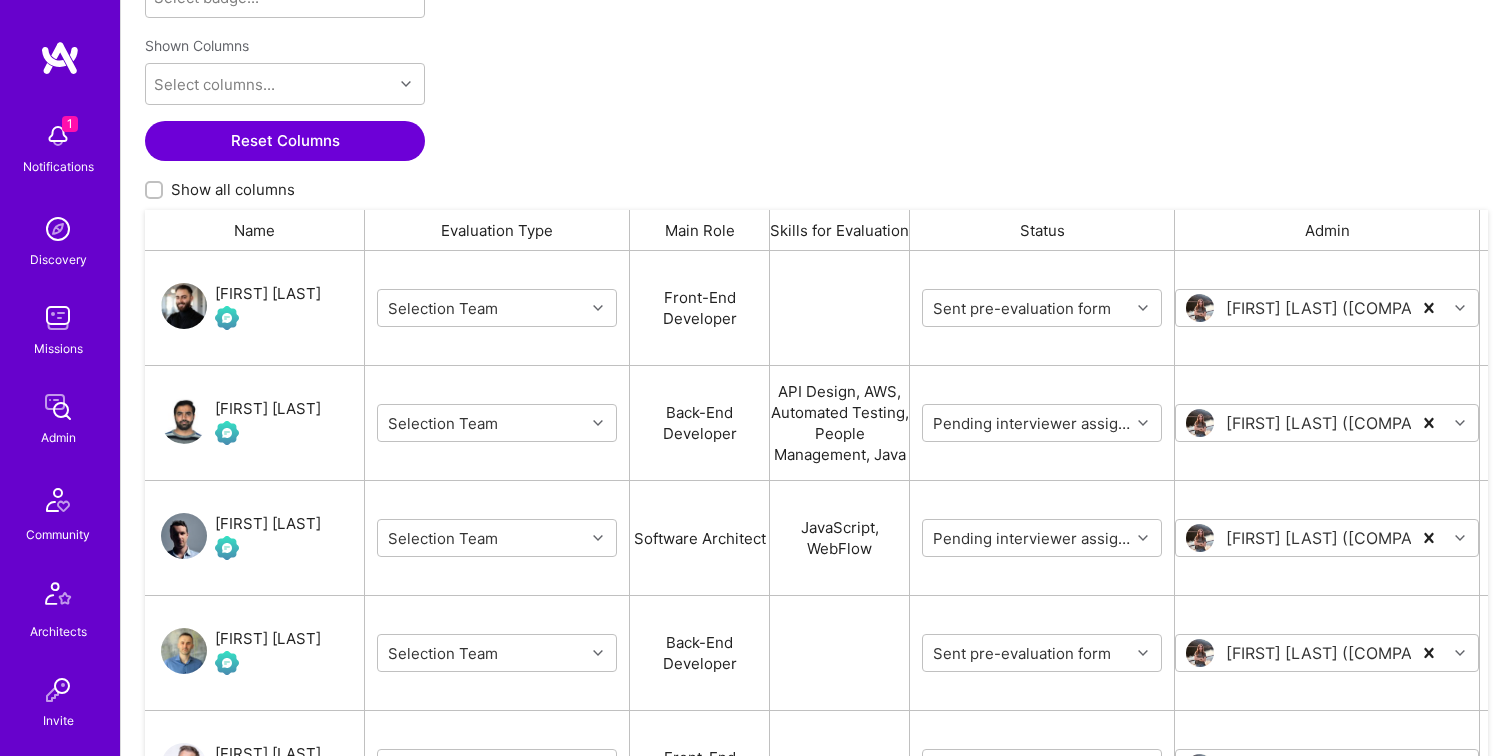 click on "Hrant Abrahamyan" at bounding box center (268, 294) 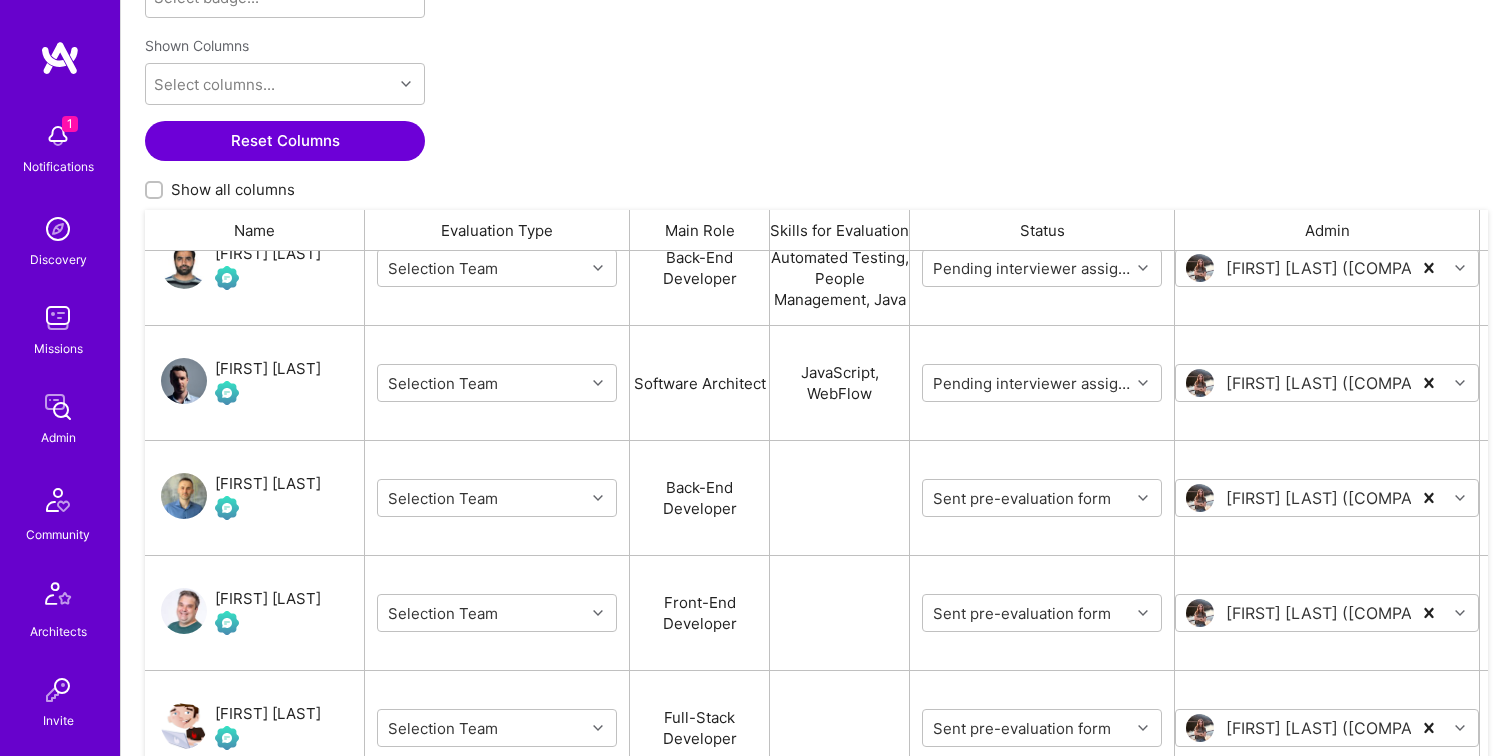 click on "Thomas Marrec" at bounding box center [268, 369] 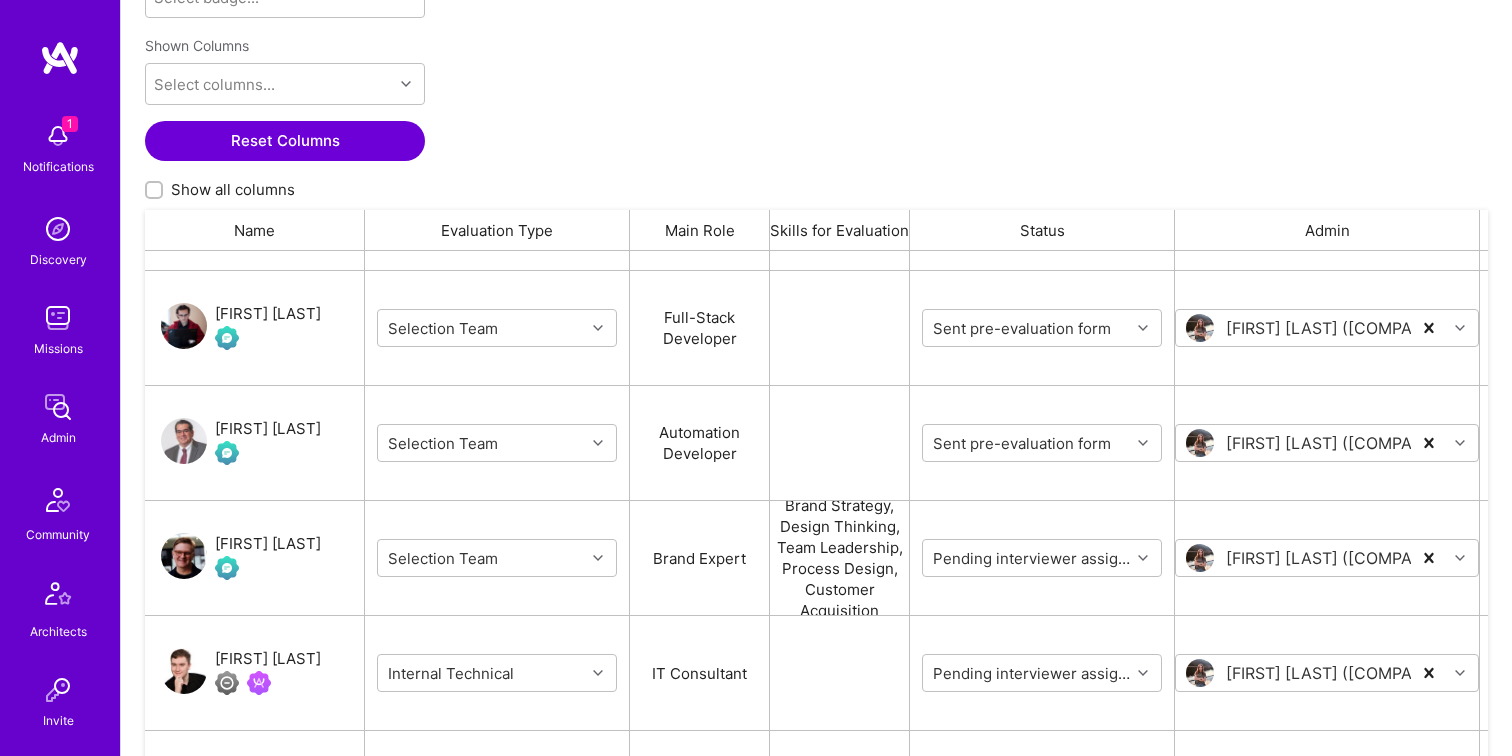 scroll, scrollTop: 690, scrollLeft: 0, axis: vertical 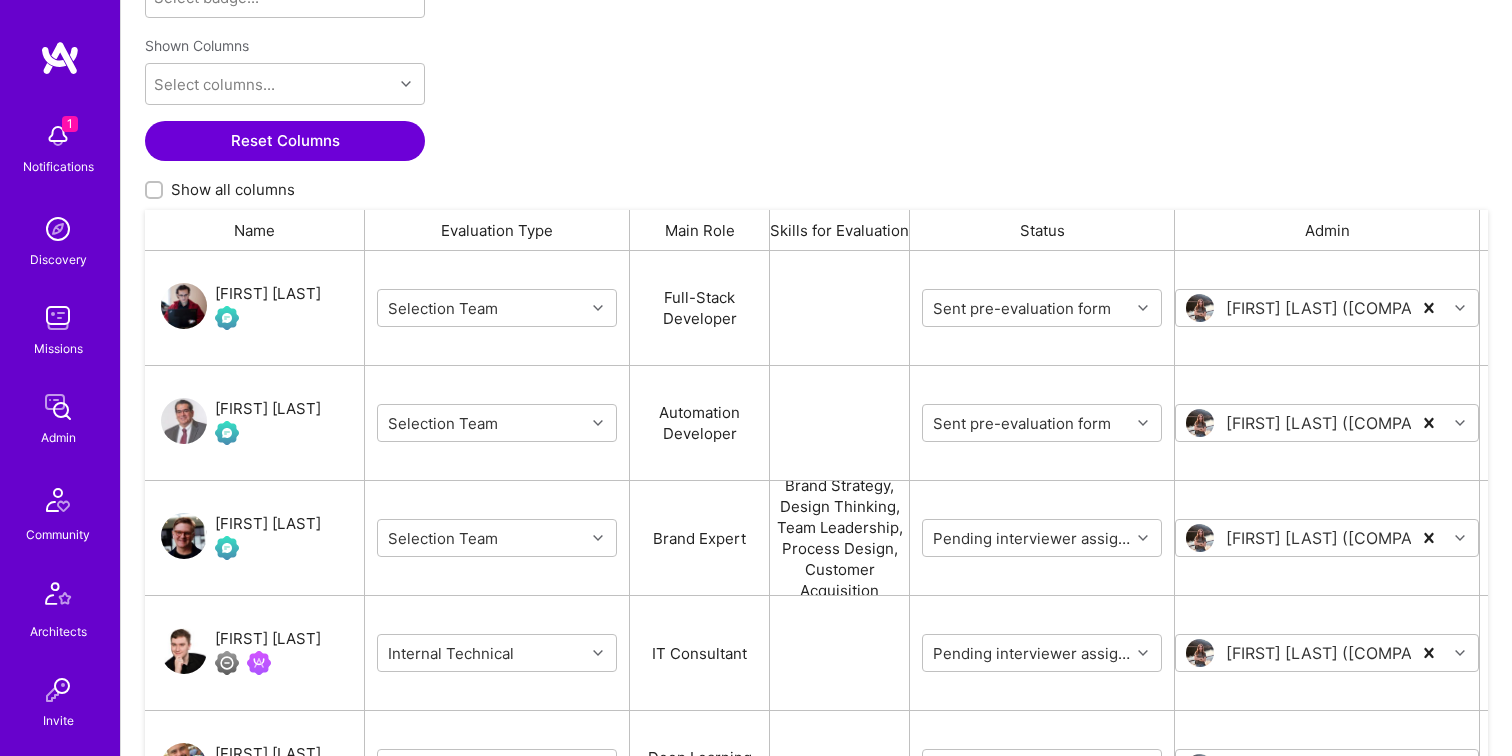 click on "[FIRST] [LAST]" at bounding box center (268, 409) 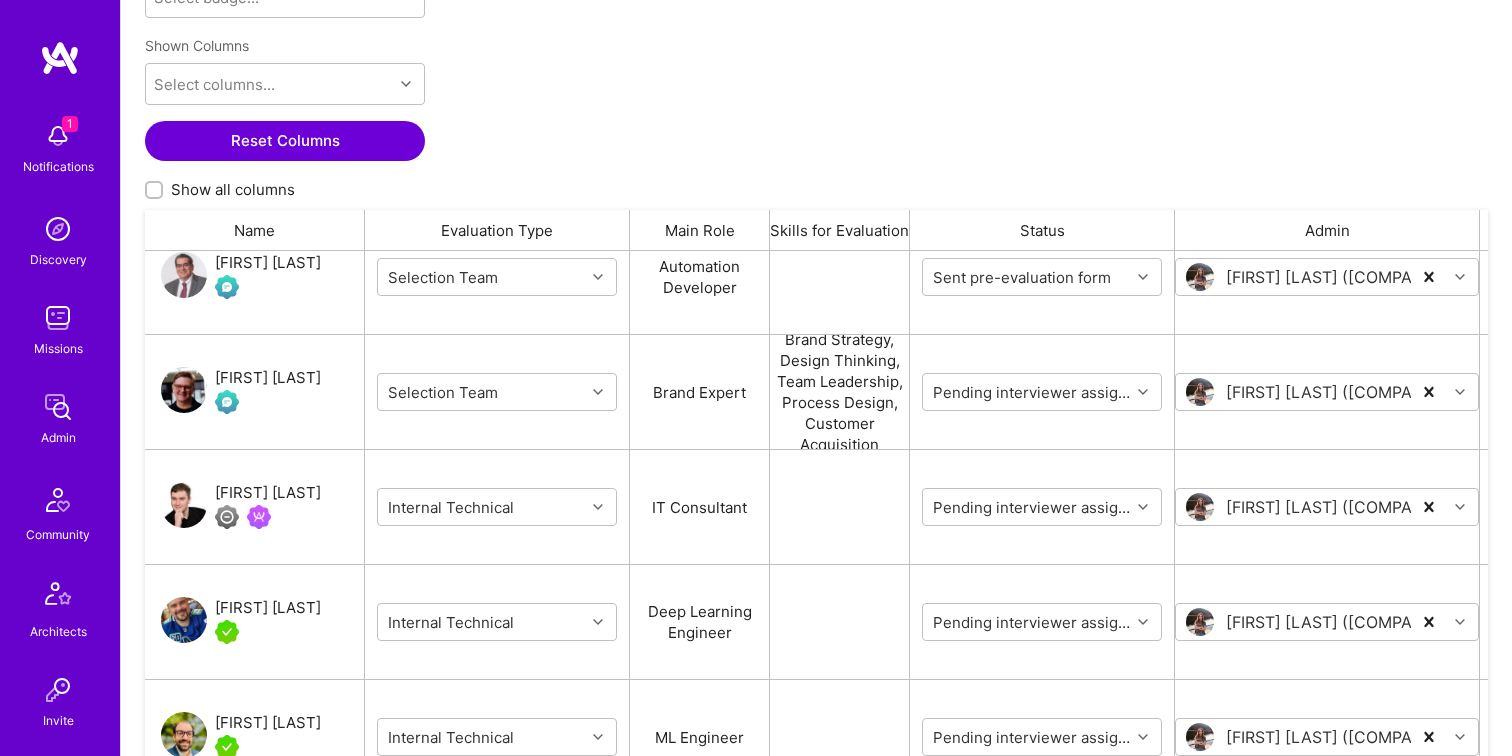 scroll, scrollTop: 868, scrollLeft: 0, axis: vertical 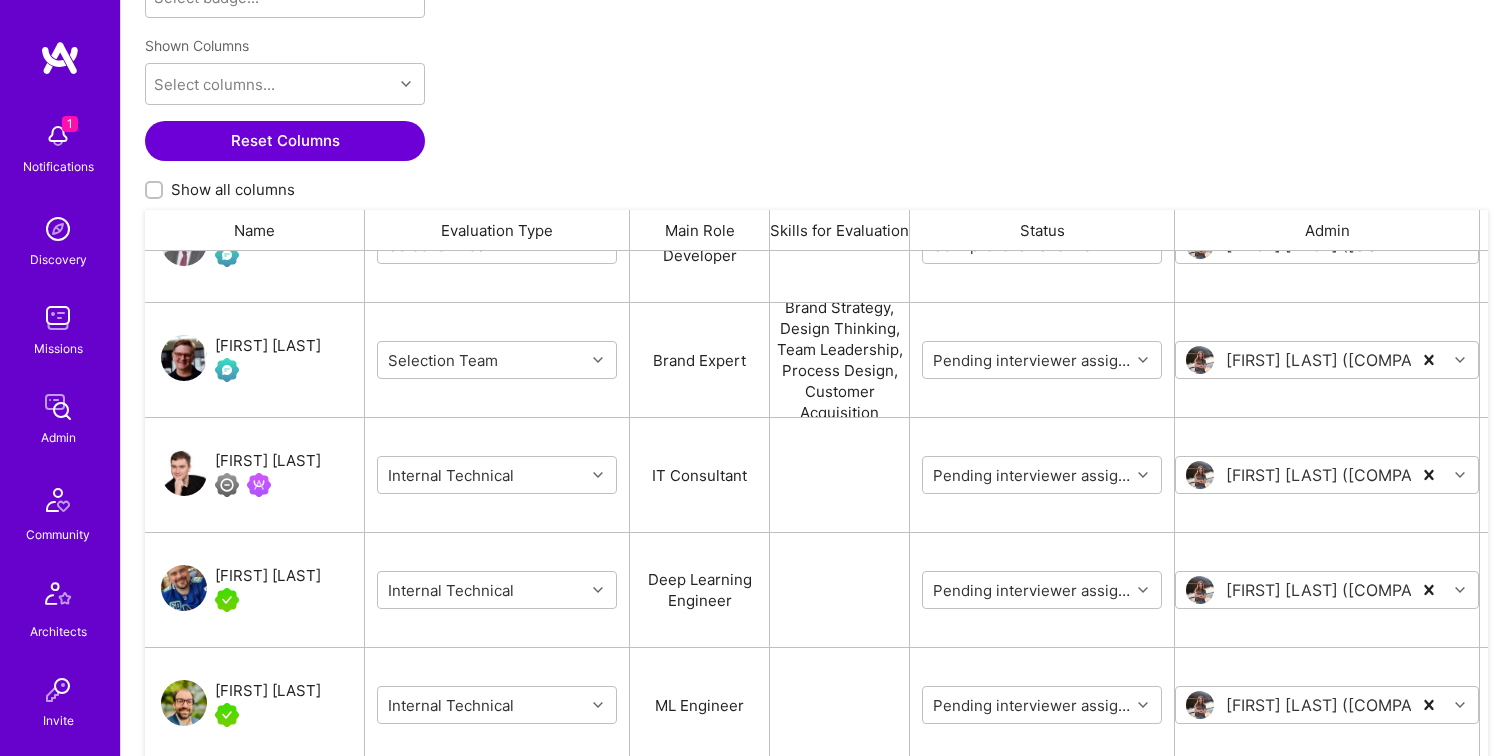 click at bounding box center (184, 358) 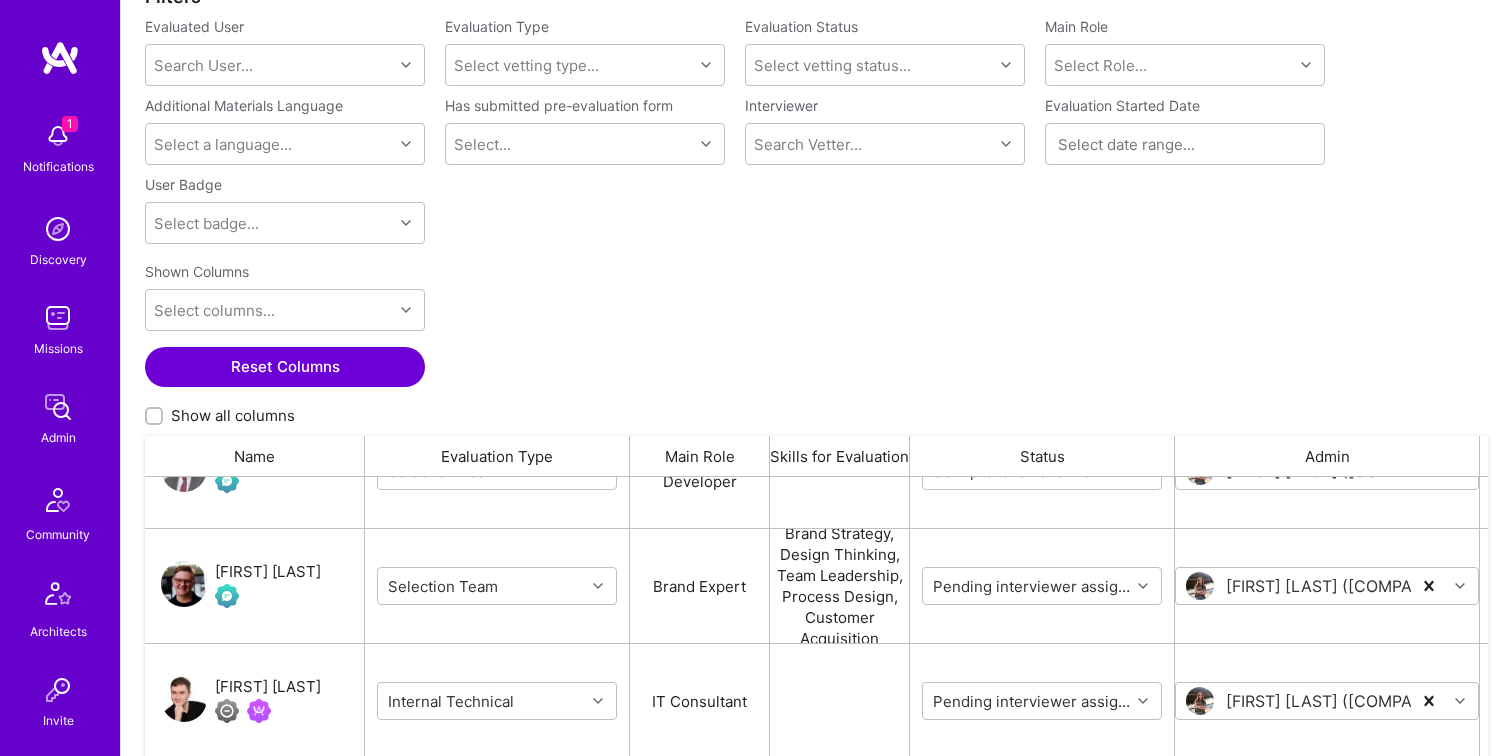 scroll, scrollTop: 265, scrollLeft: 0, axis: vertical 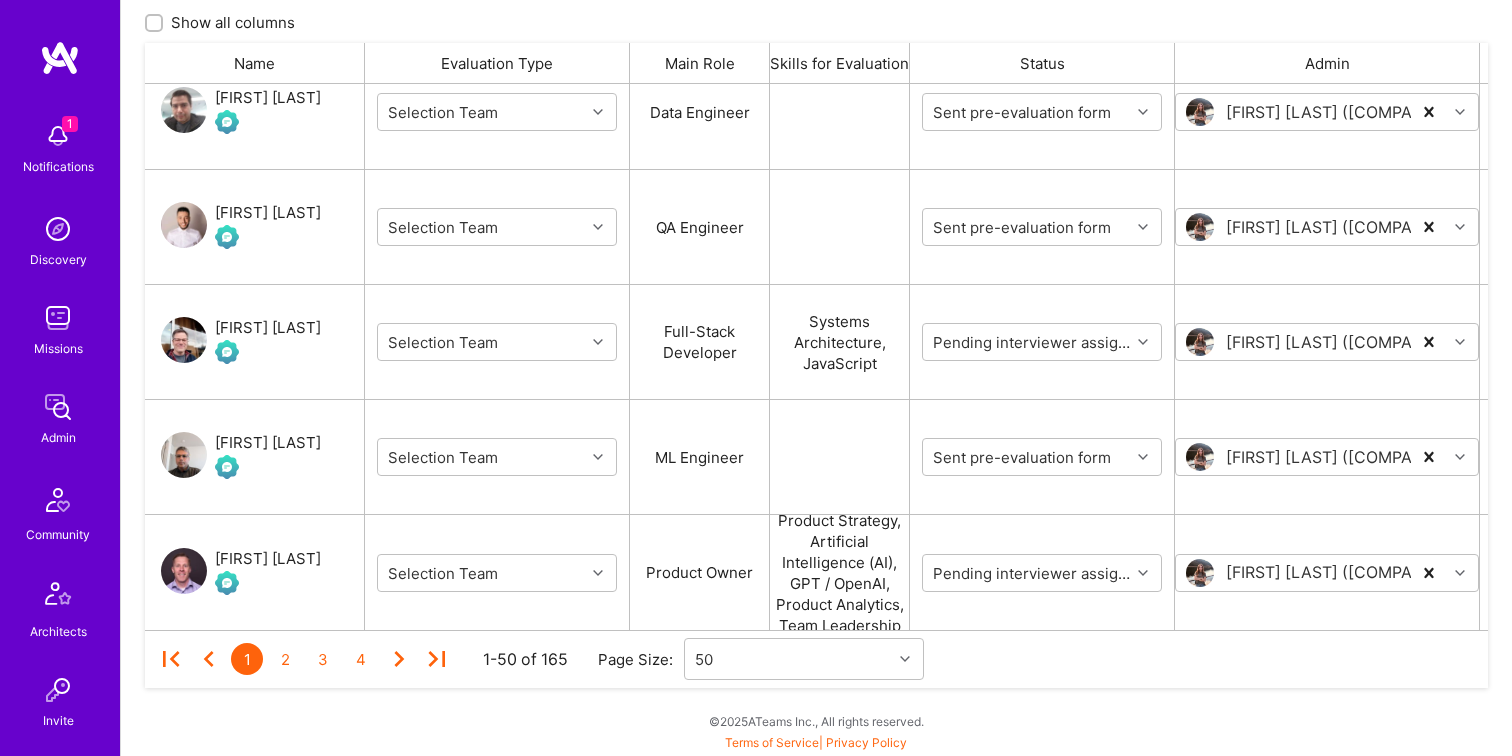 click on "Edgar Minasian" at bounding box center [268, 213] 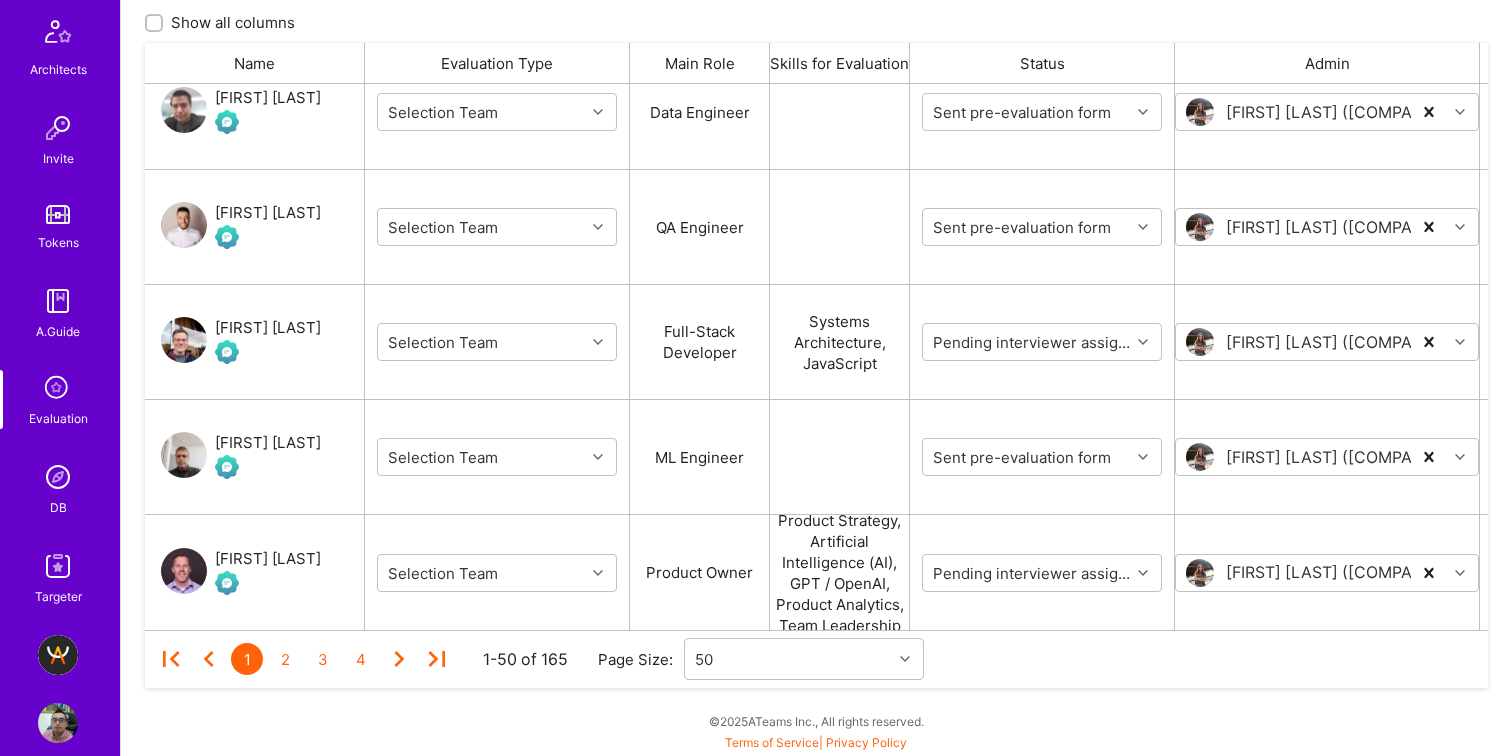 scroll, scrollTop: 588, scrollLeft: 0, axis: vertical 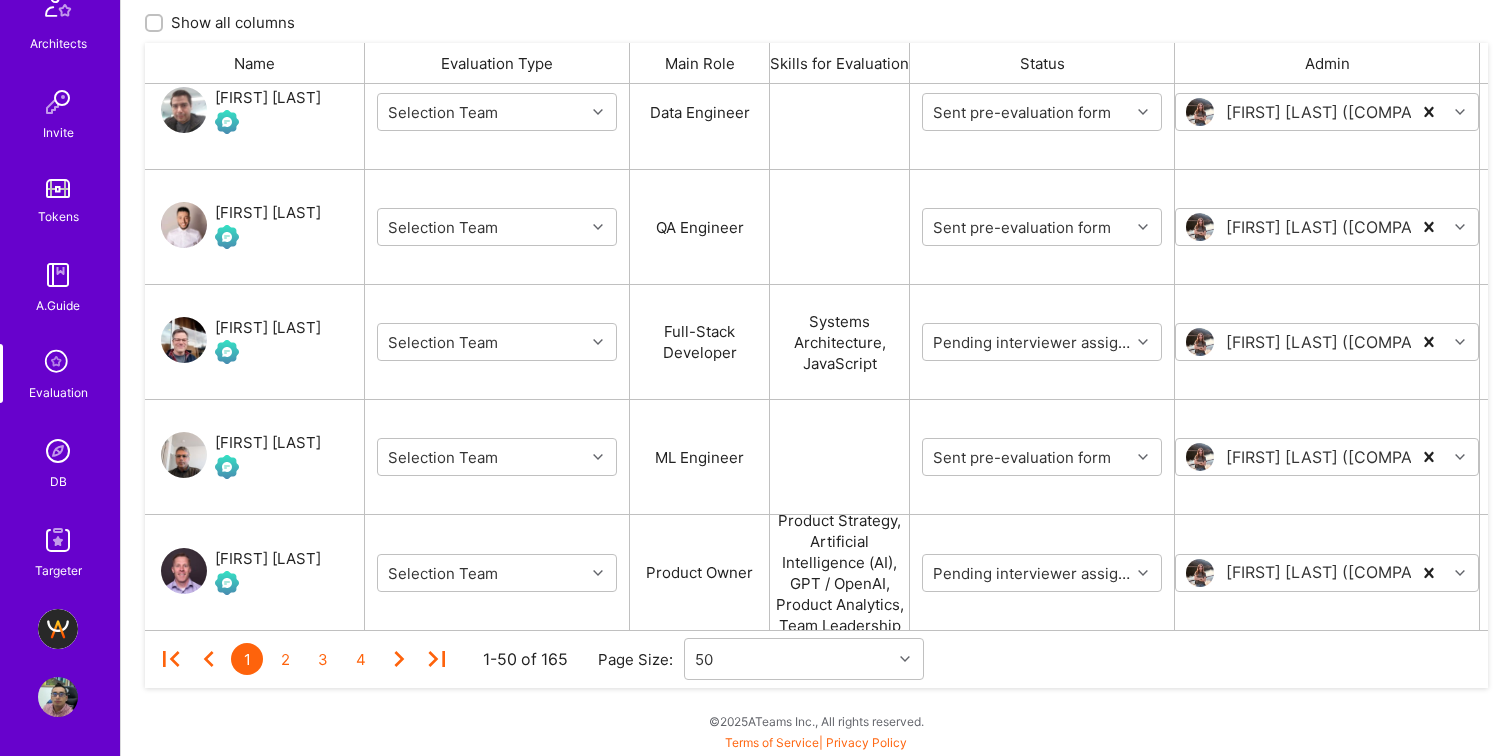 click at bounding box center (58, 697) 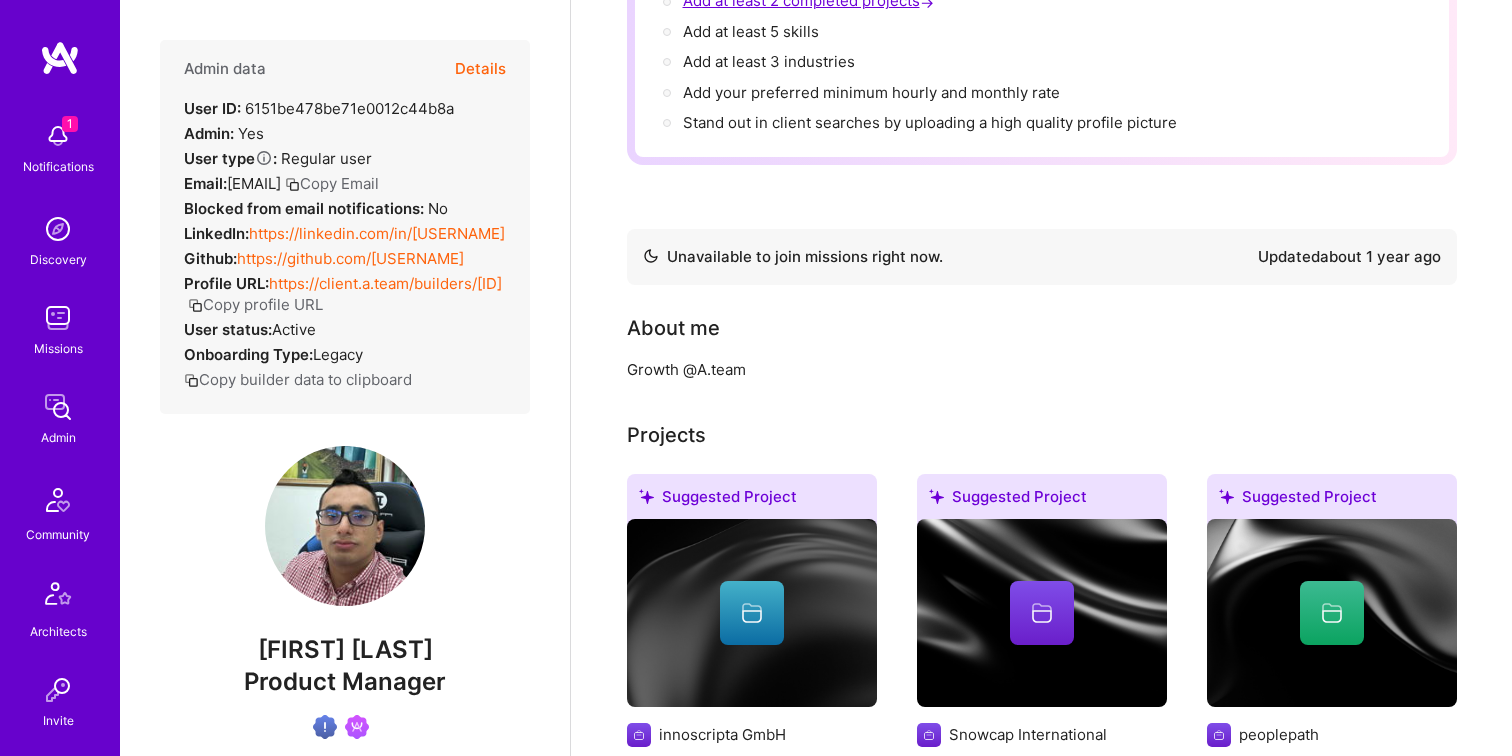 scroll, scrollTop: 1043, scrollLeft: 0, axis: vertical 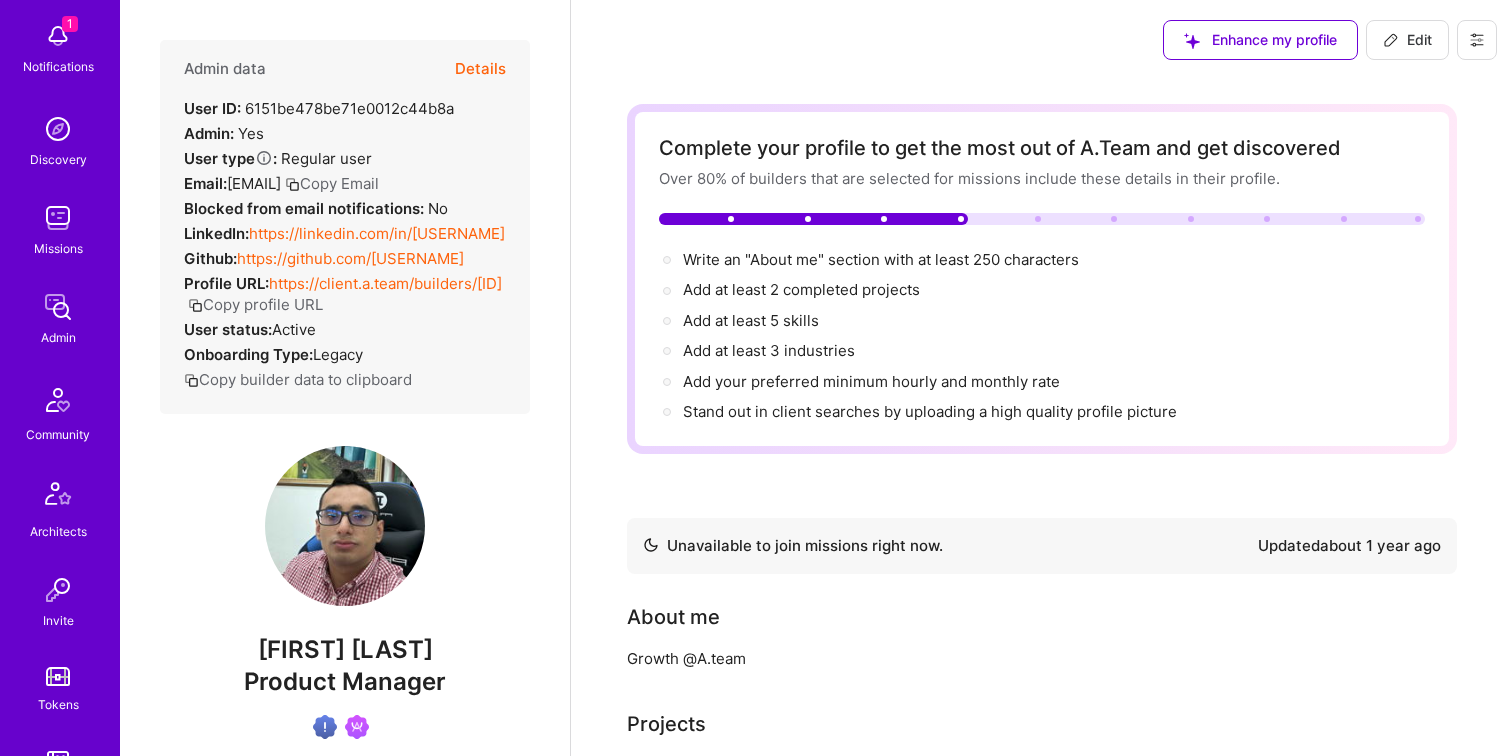 click at bounding box center (58, 129) 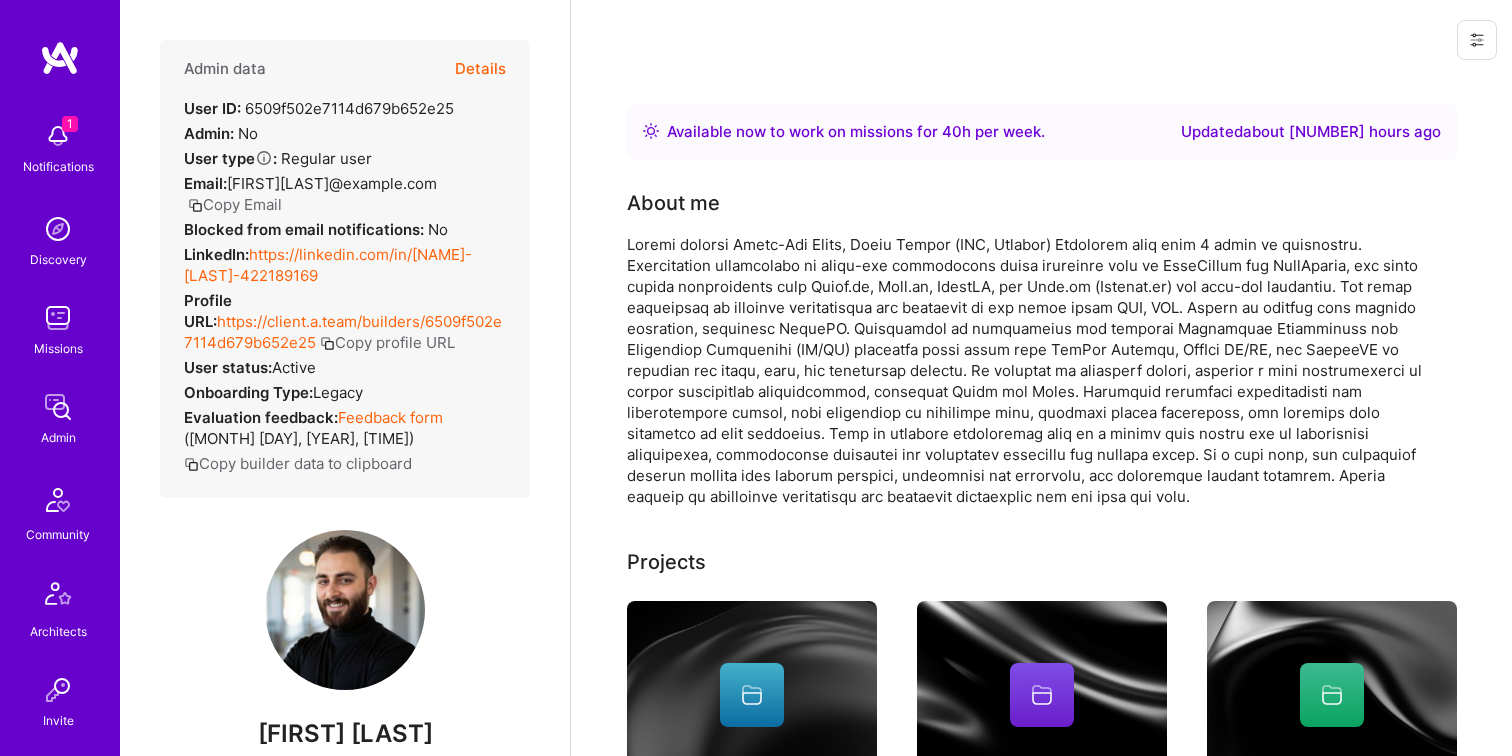 scroll, scrollTop: 0, scrollLeft: 0, axis: both 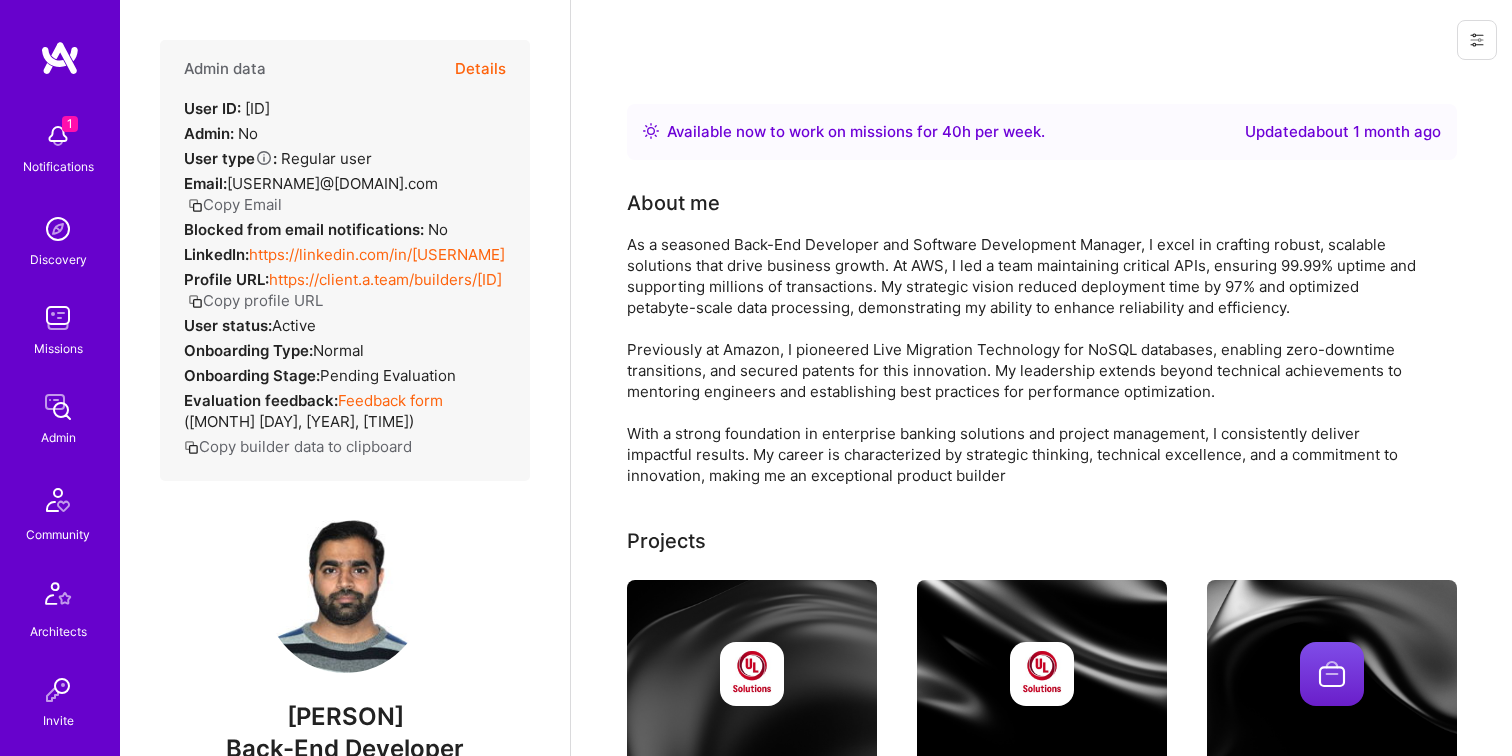 click on "Feedback form" at bounding box center [390, 400] 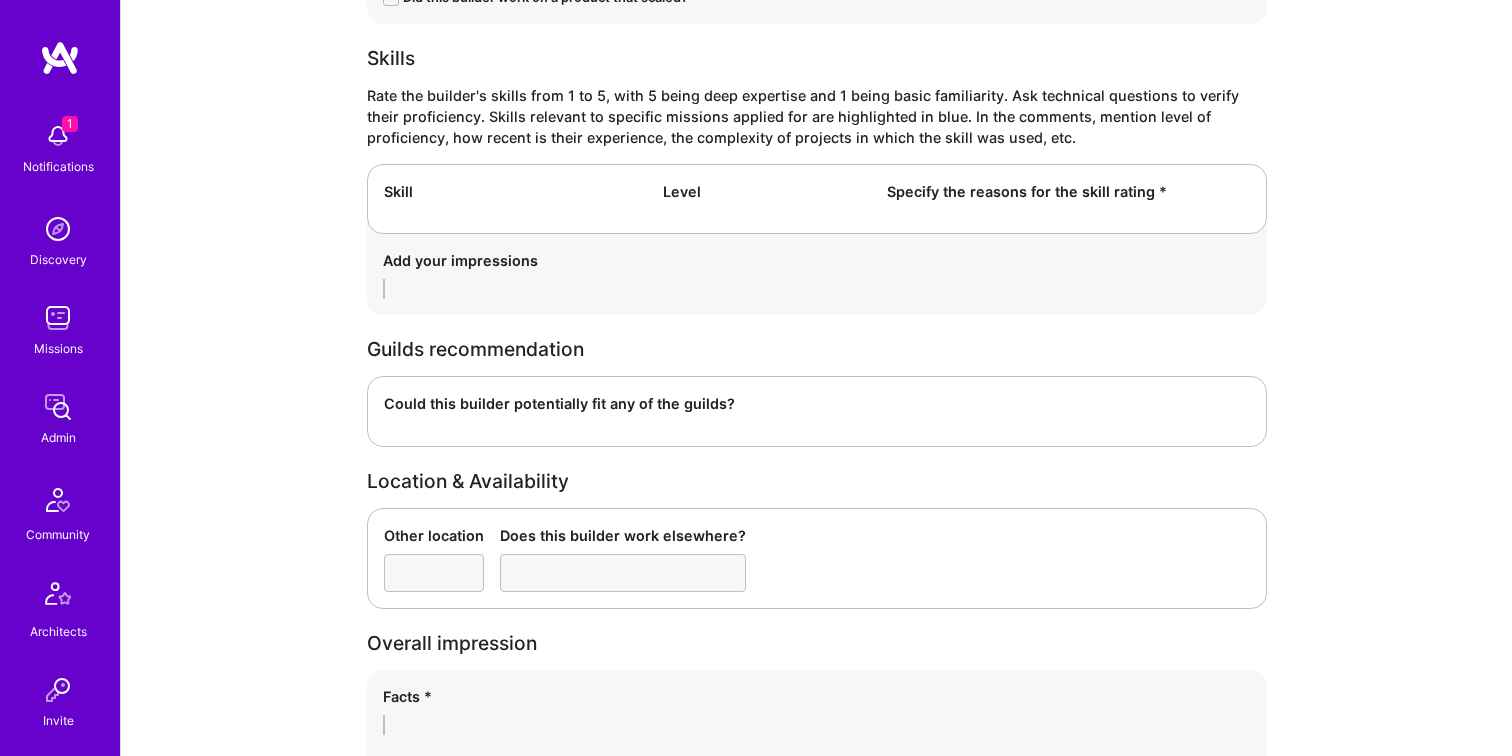 scroll, scrollTop: 2513, scrollLeft: 0, axis: vertical 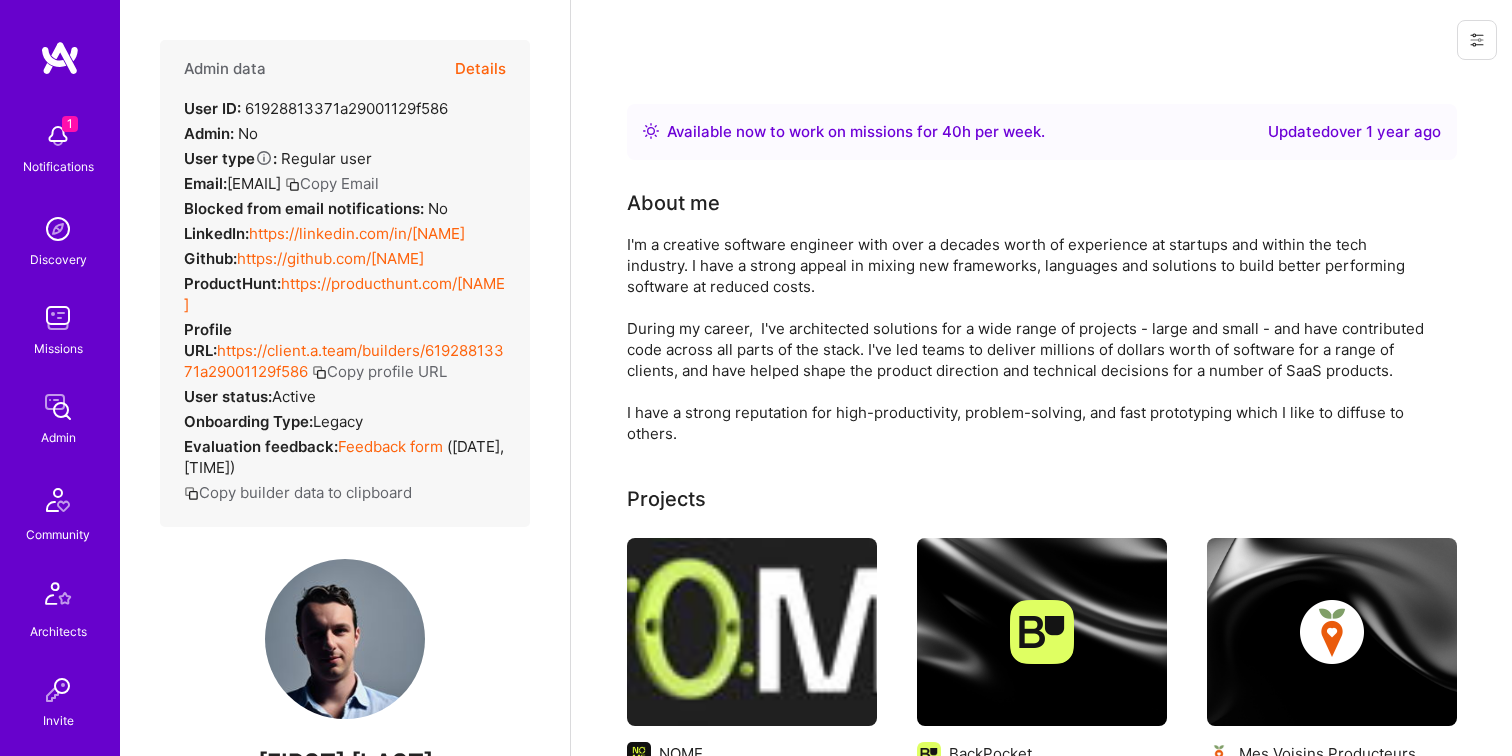 click on "Feedback form" at bounding box center (390, 446) 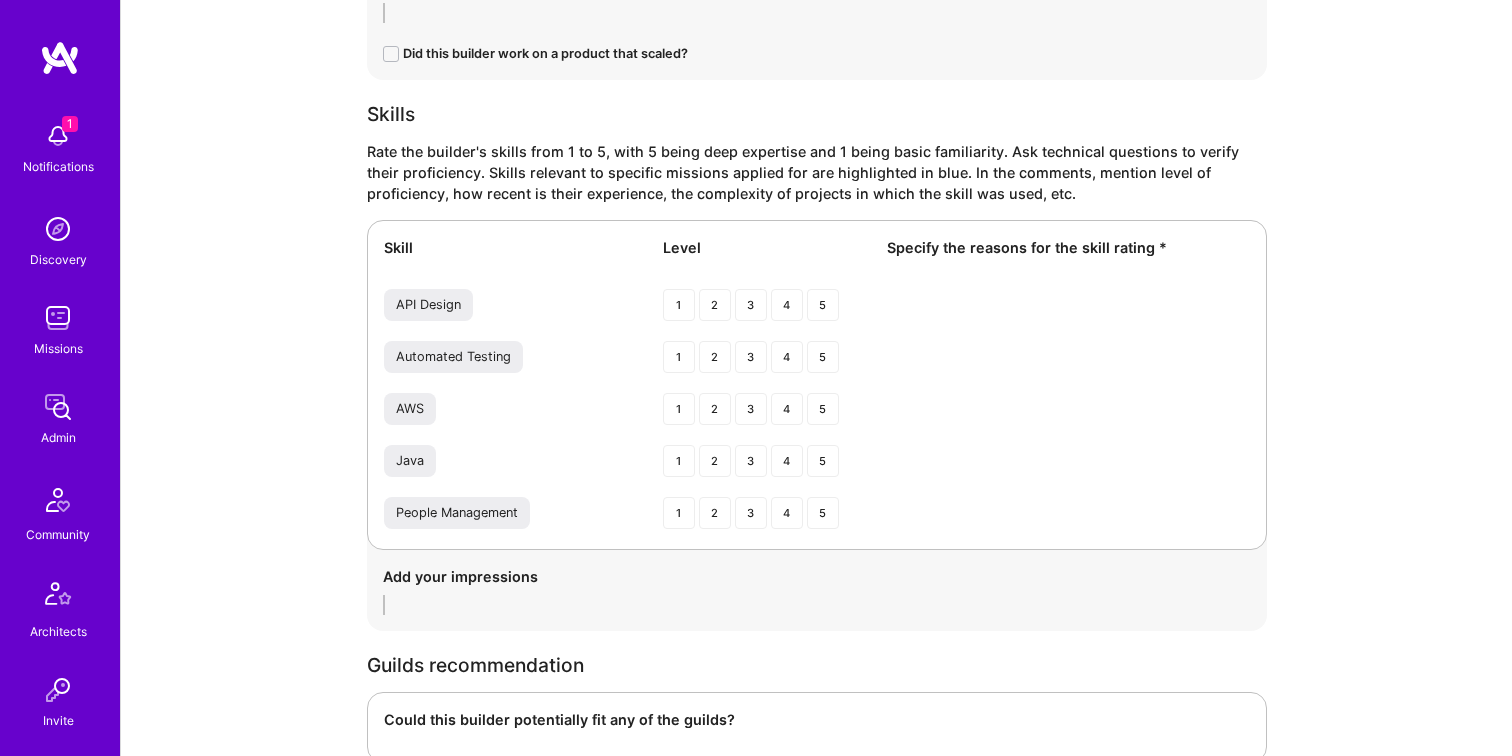 scroll, scrollTop: 2497, scrollLeft: 0, axis: vertical 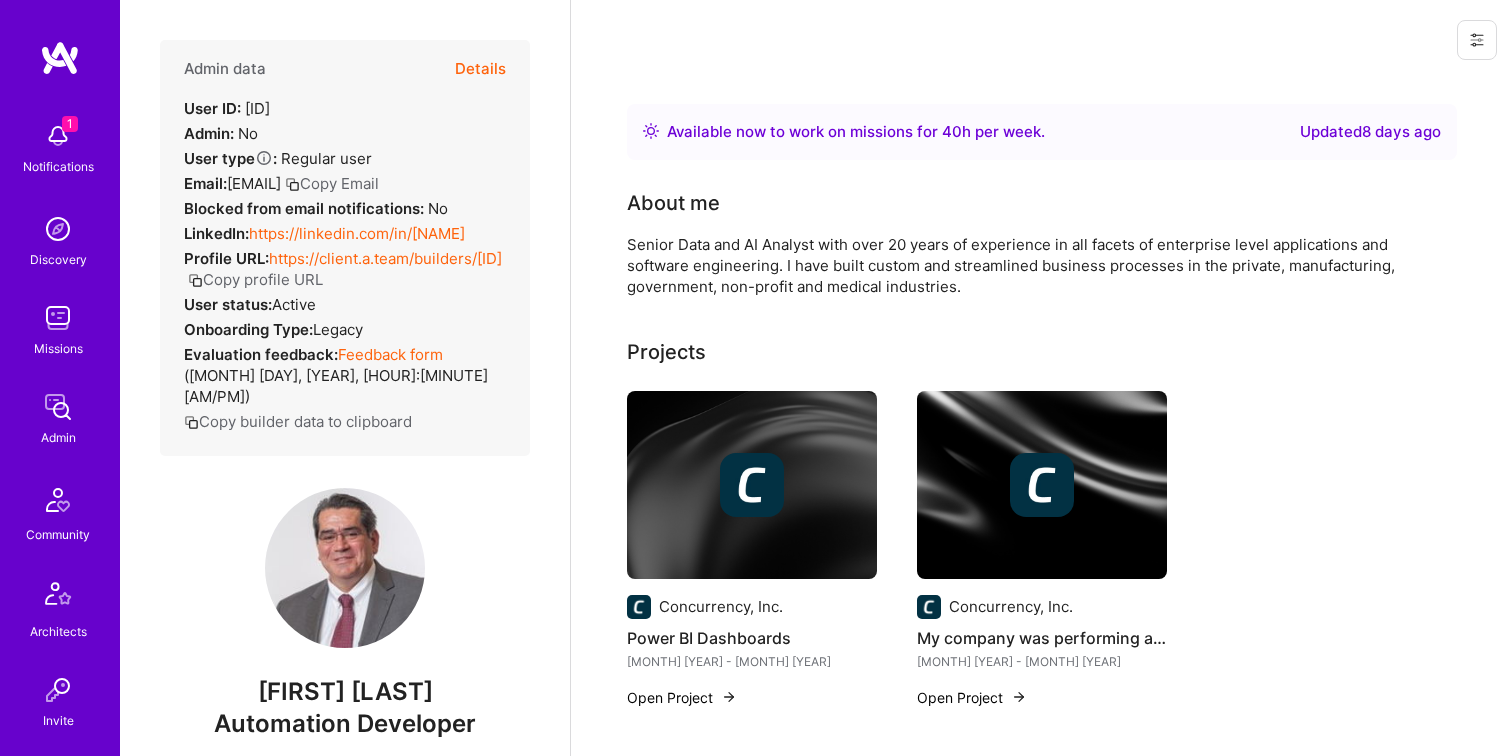 click on "Feedback form" at bounding box center (390, 354) 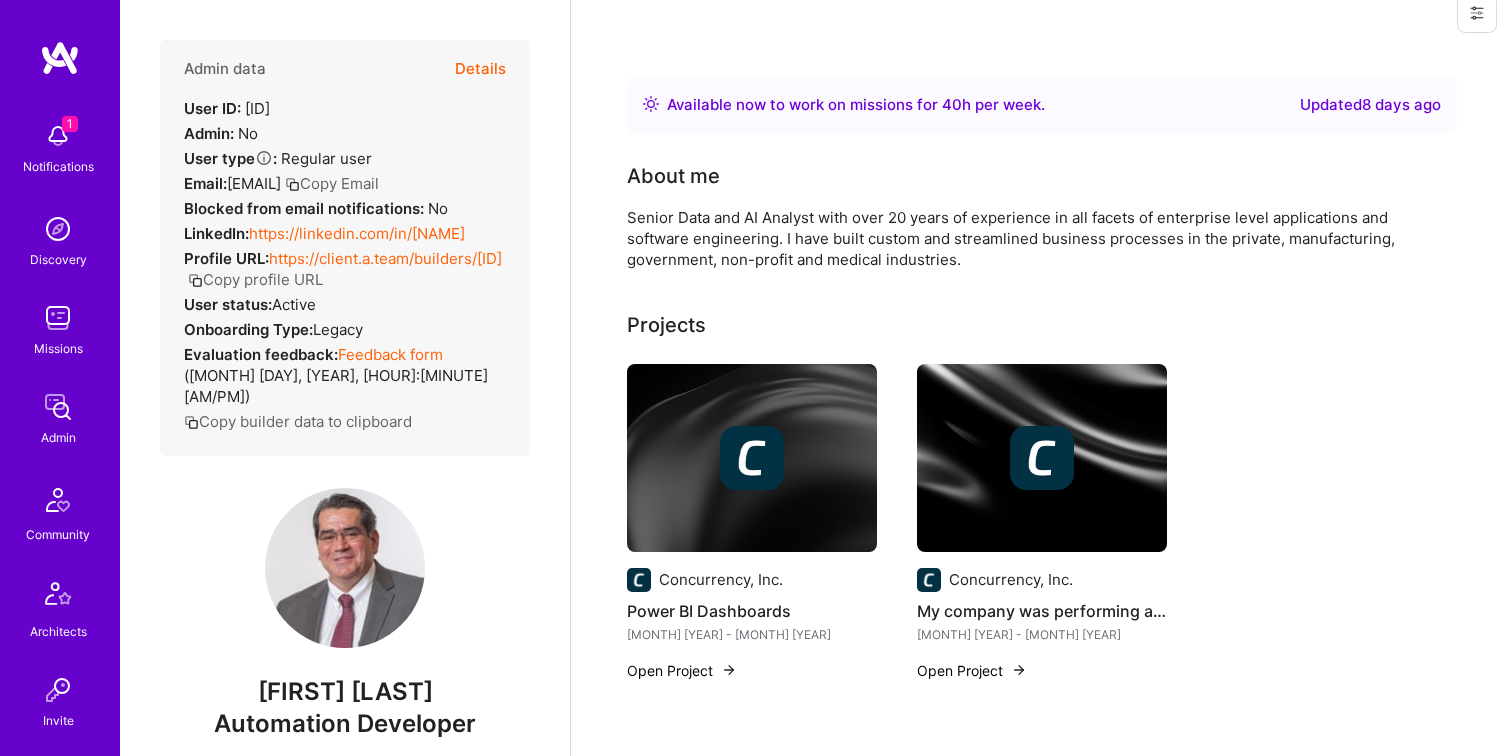 scroll, scrollTop: 63, scrollLeft: 0, axis: vertical 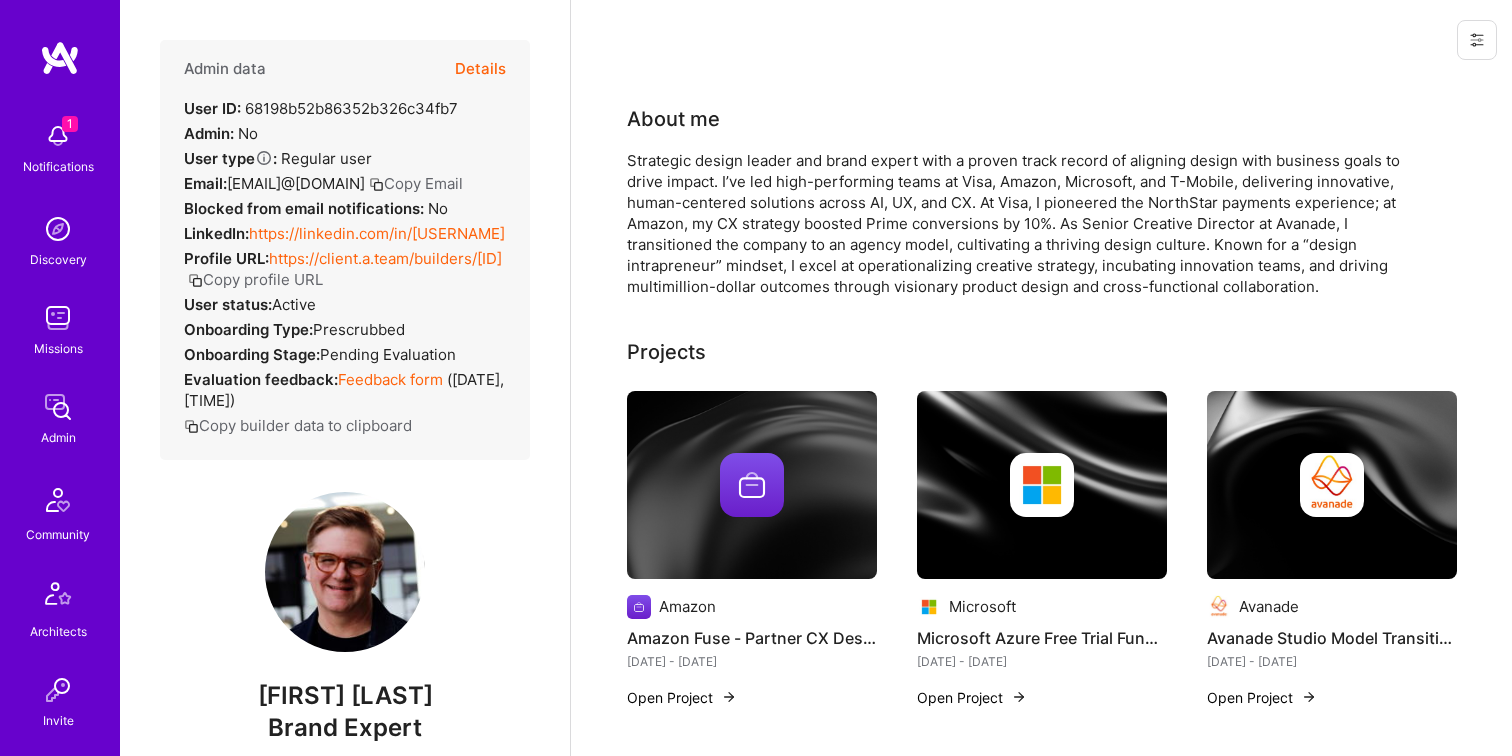 click on "Feedback form" at bounding box center (390, 379) 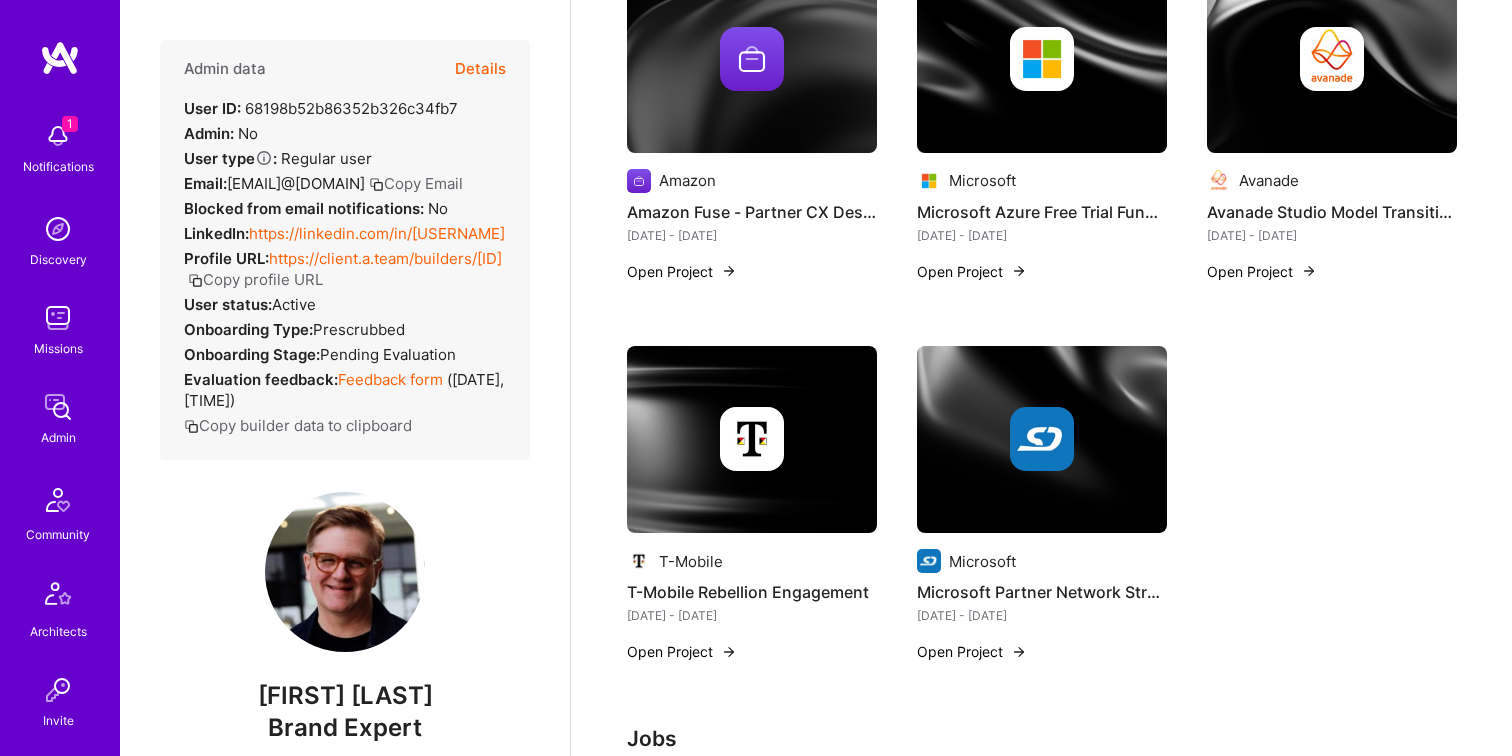 scroll, scrollTop: 451, scrollLeft: 0, axis: vertical 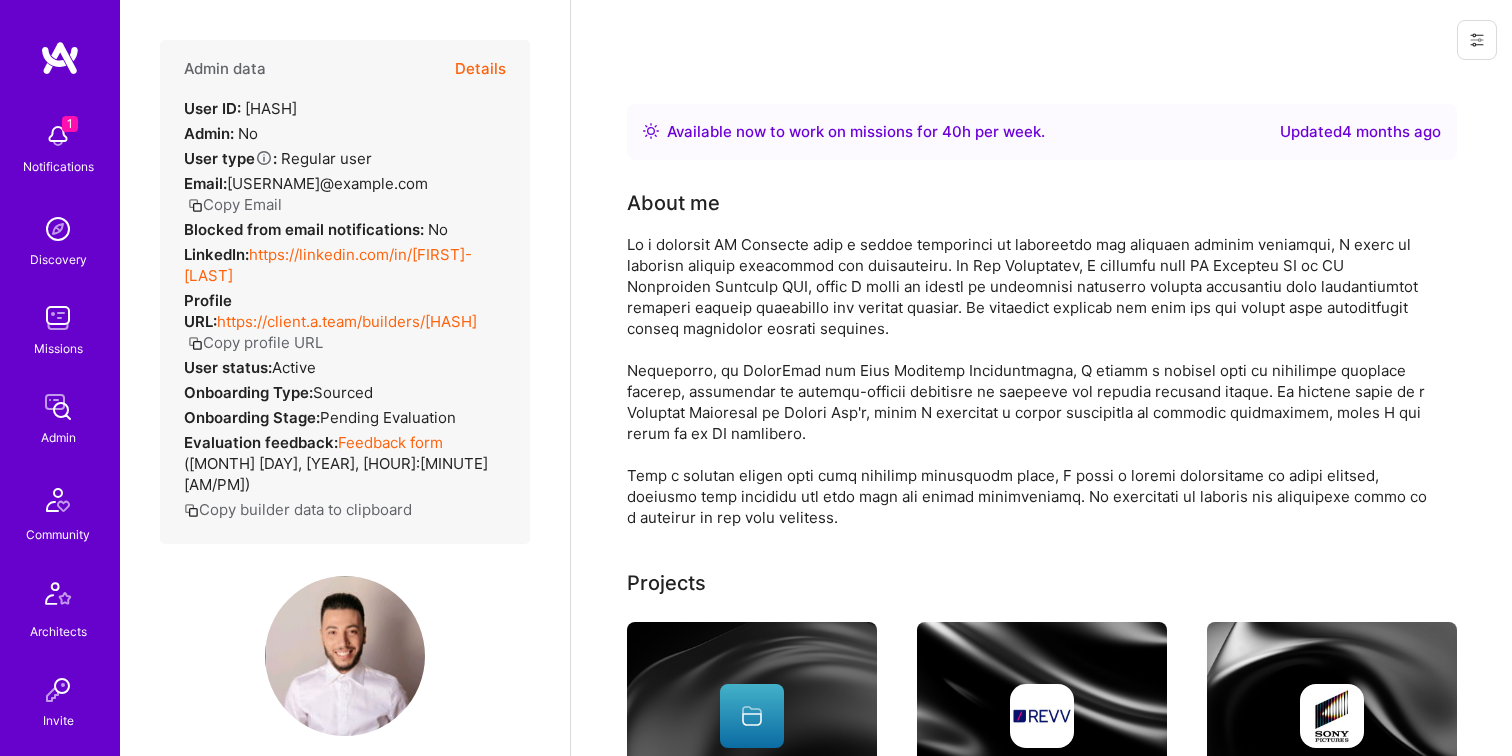 click on "Feedback form" at bounding box center [390, 442] 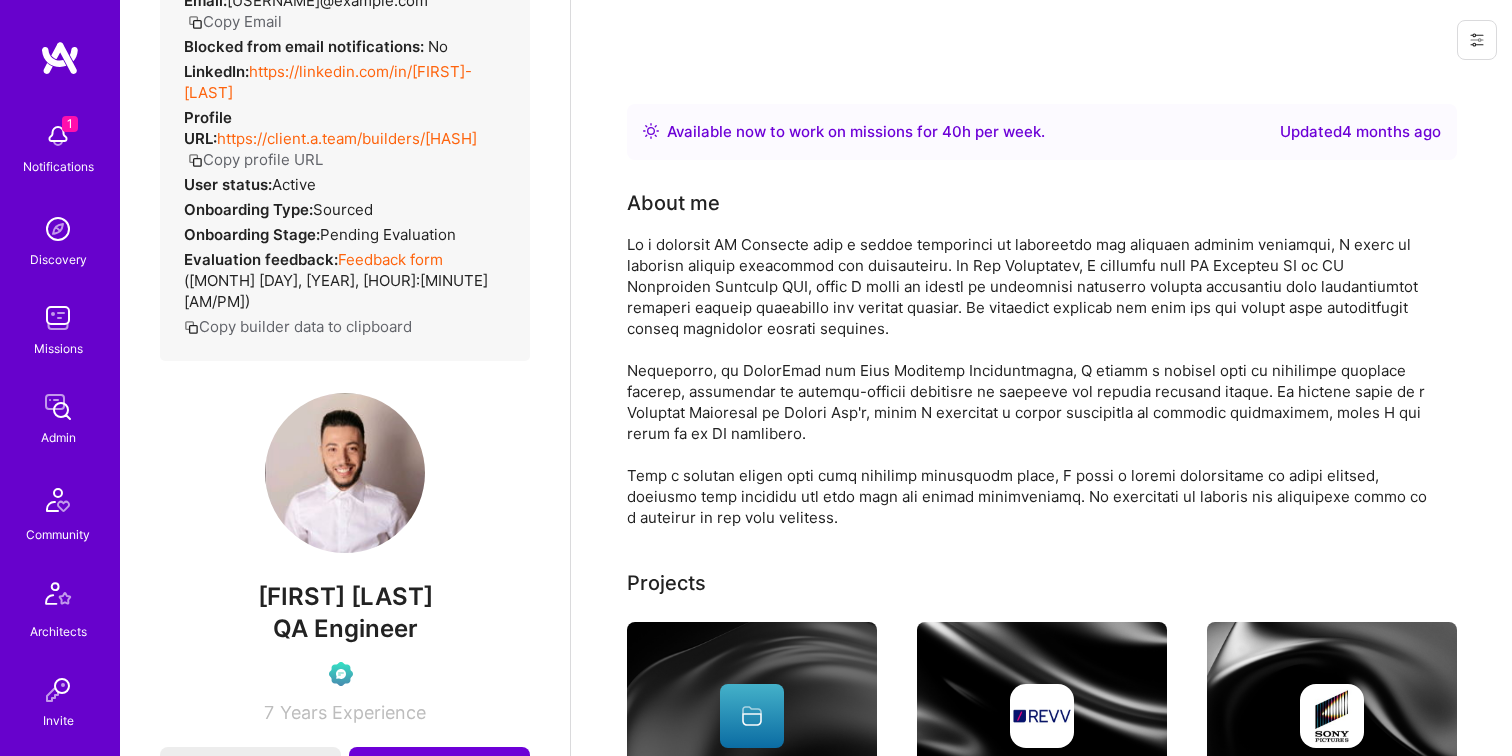 scroll, scrollTop: 0, scrollLeft: 0, axis: both 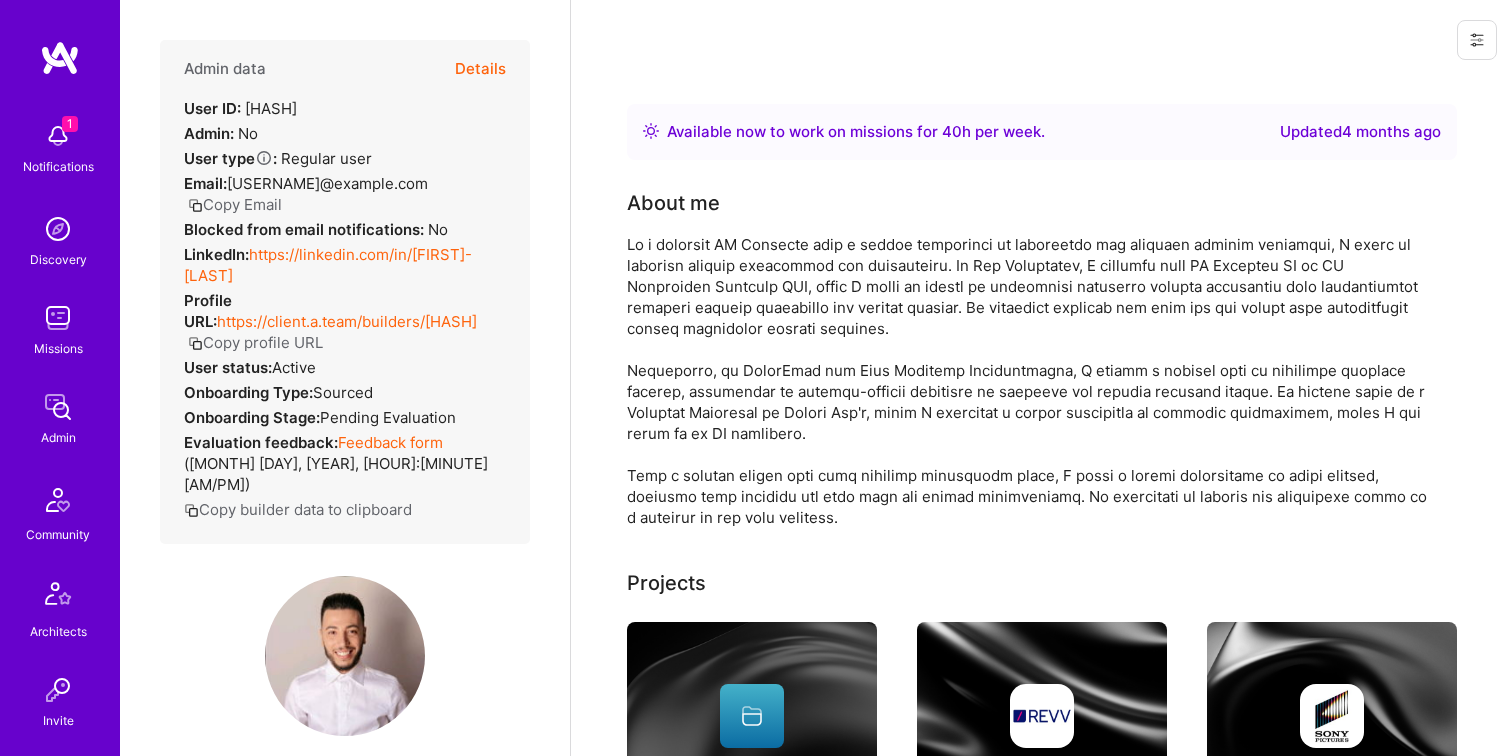 click on "https://linkedin.com/in/[FIRST]-[LAST]" at bounding box center (328, 265) 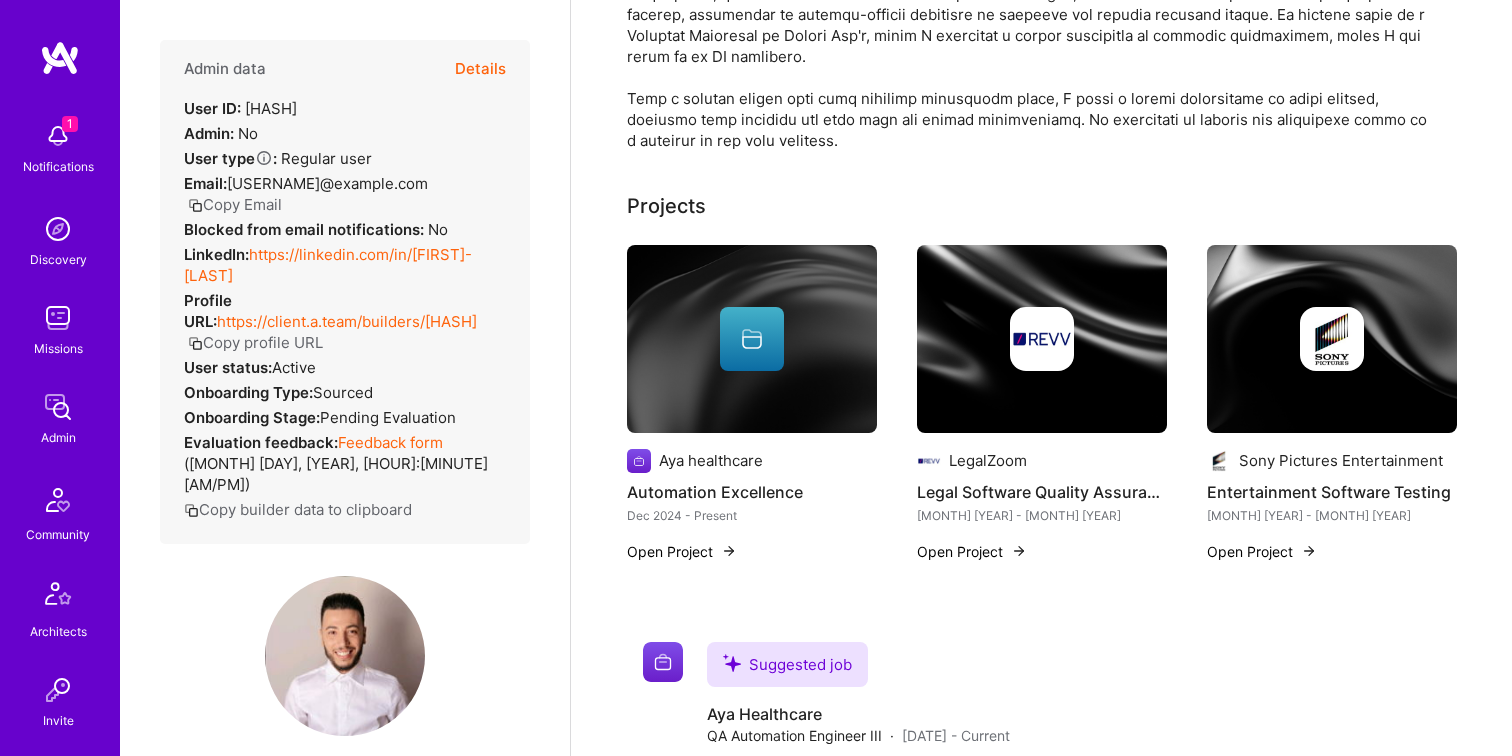 scroll, scrollTop: 437, scrollLeft: 0, axis: vertical 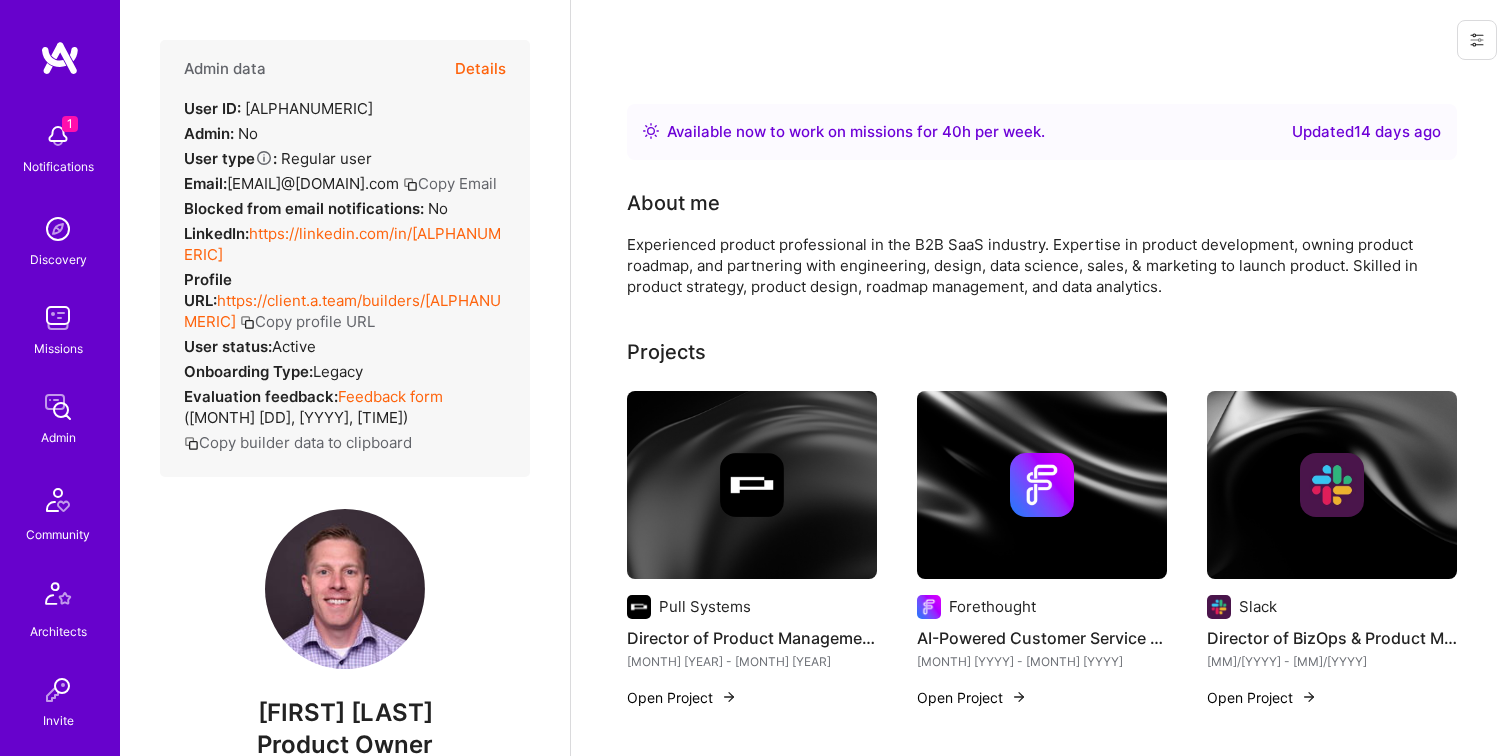 click on "Feedback form" at bounding box center (390, 396) 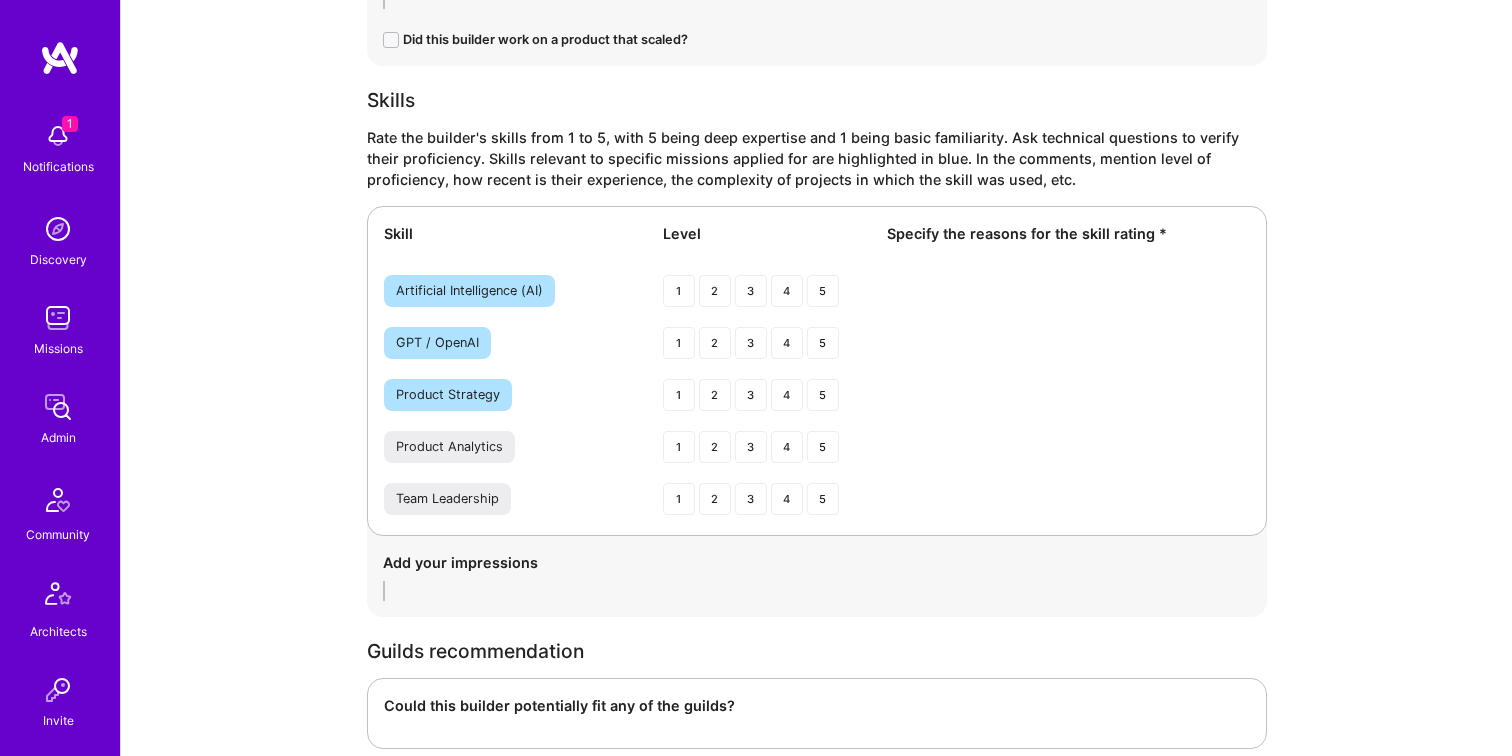 scroll, scrollTop: 2589, scrollLeft: 0, axis: vertical 